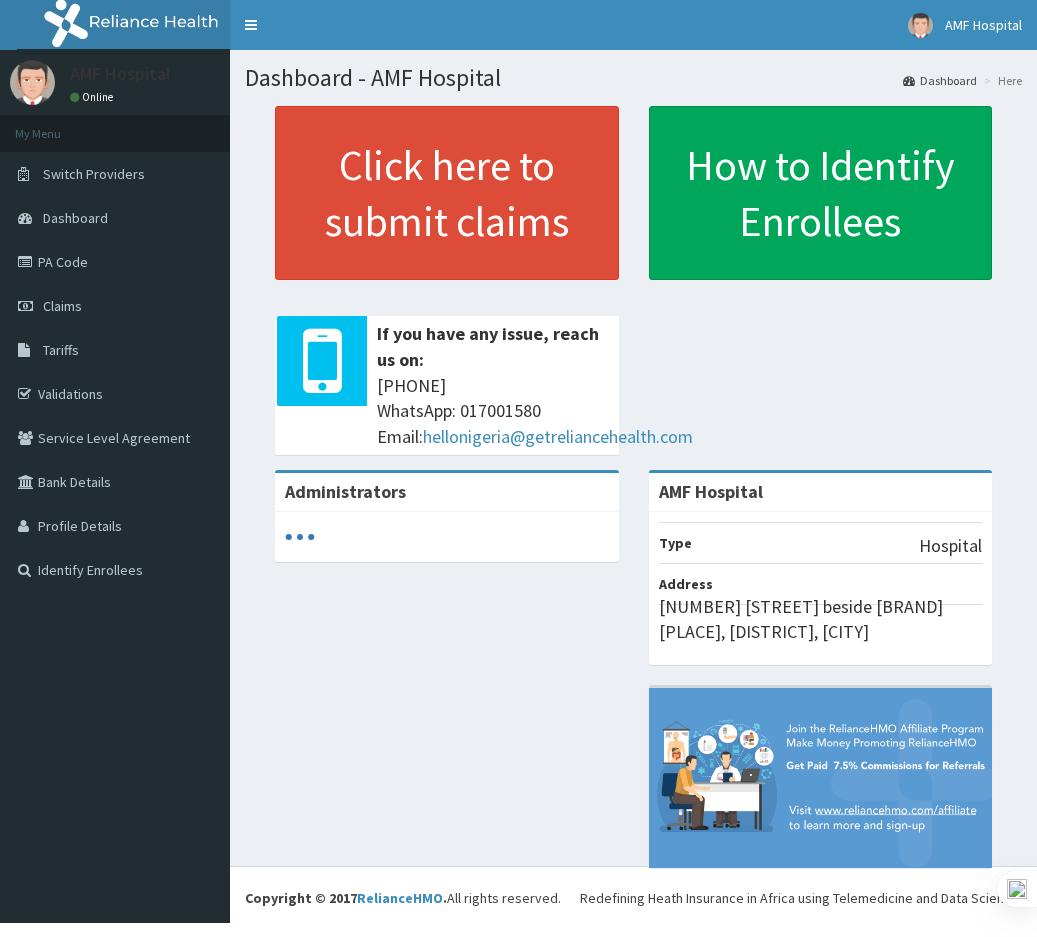 scroll, scrollTop: 0, scrollLeft: 0, axis: both 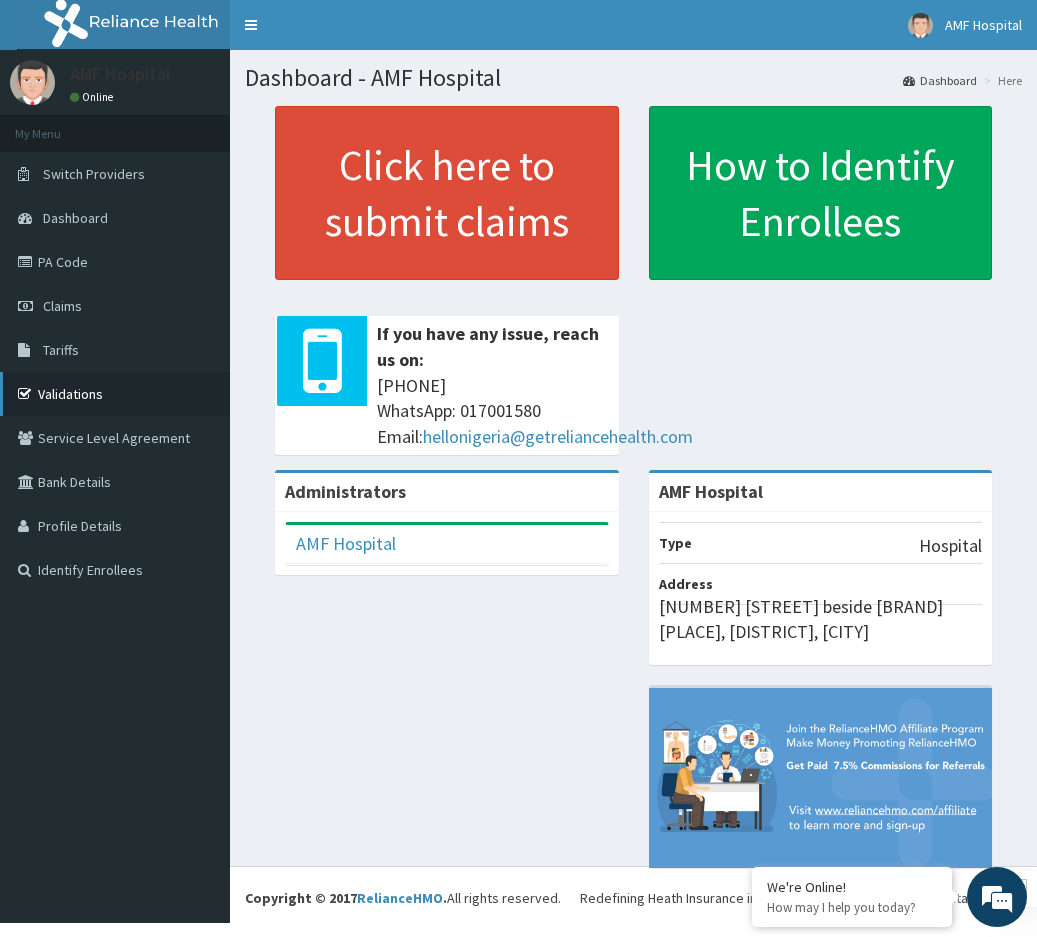drag, startPoint x: 0, startPoint y: 0, endPoint x: 59, endPoint y: 389, distance: 393.44885 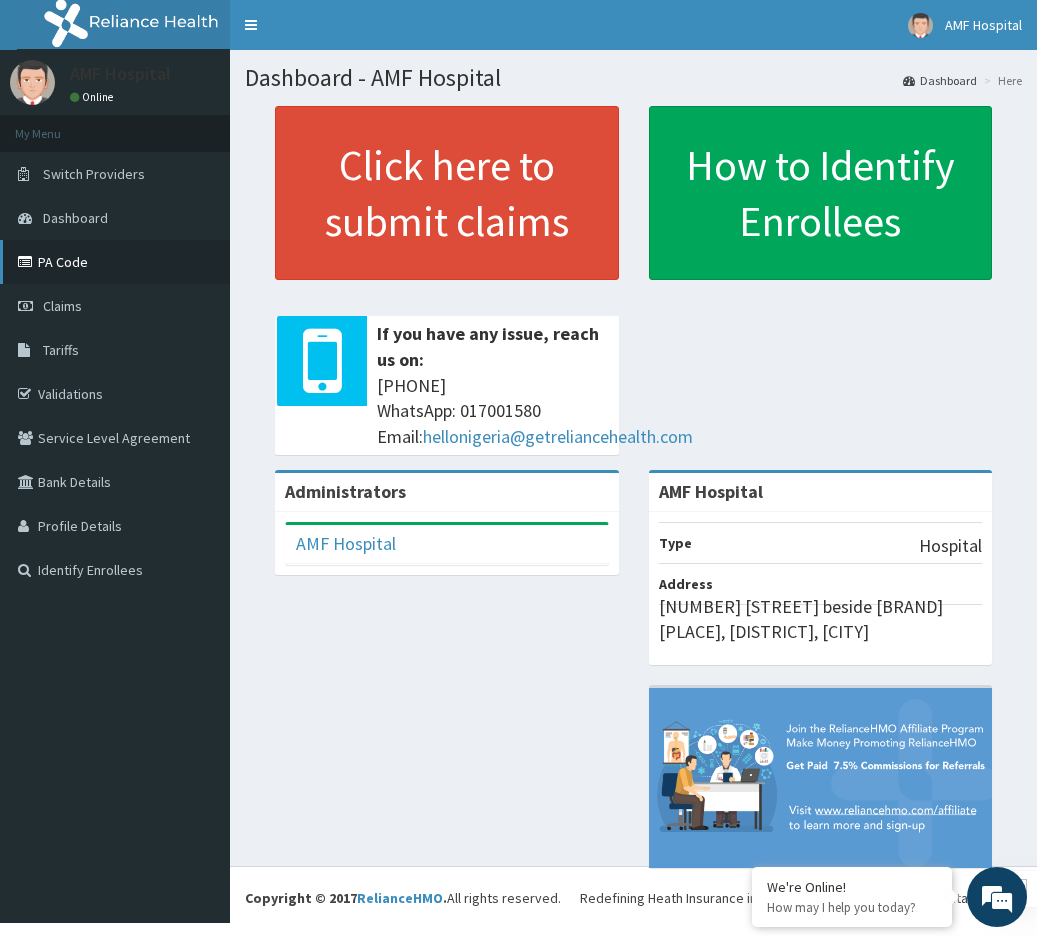 click on "PA Code" at bounding box center (115, 262) 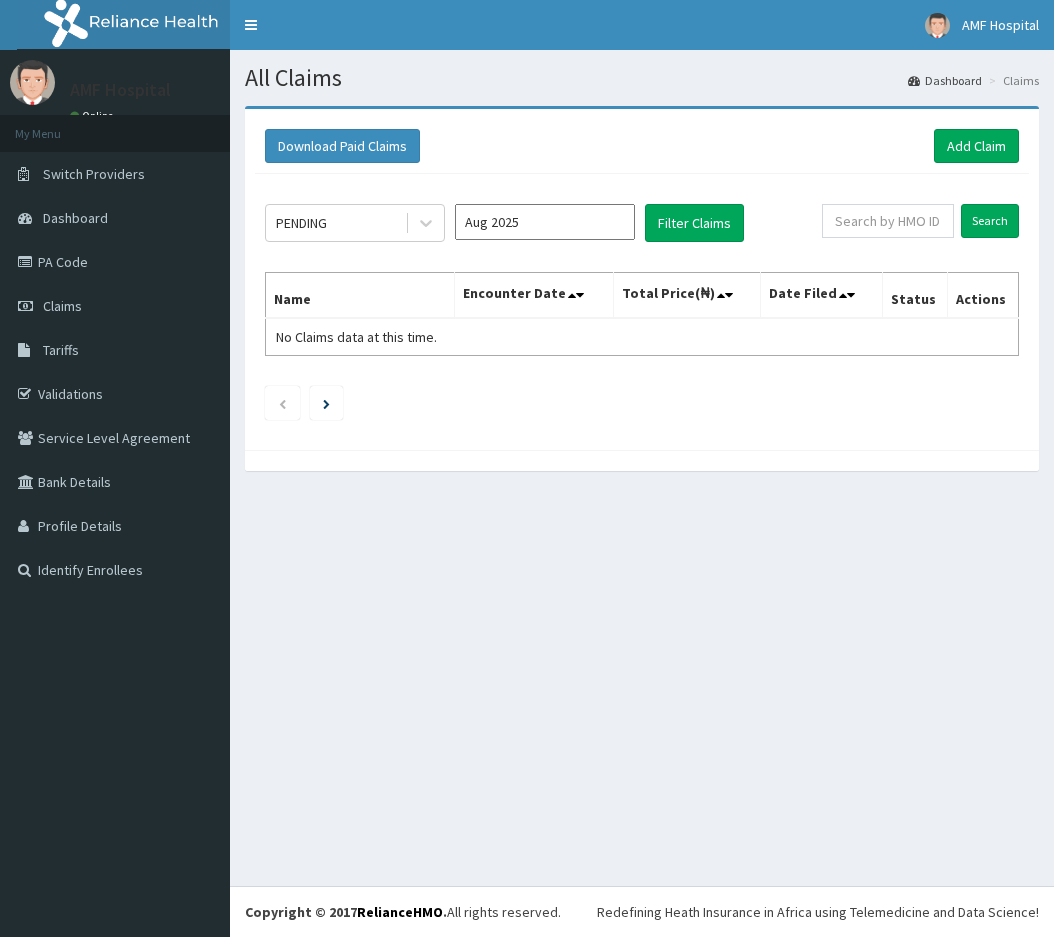 scroll, scrollTop: 0, scrollLeft: 0, axis: both 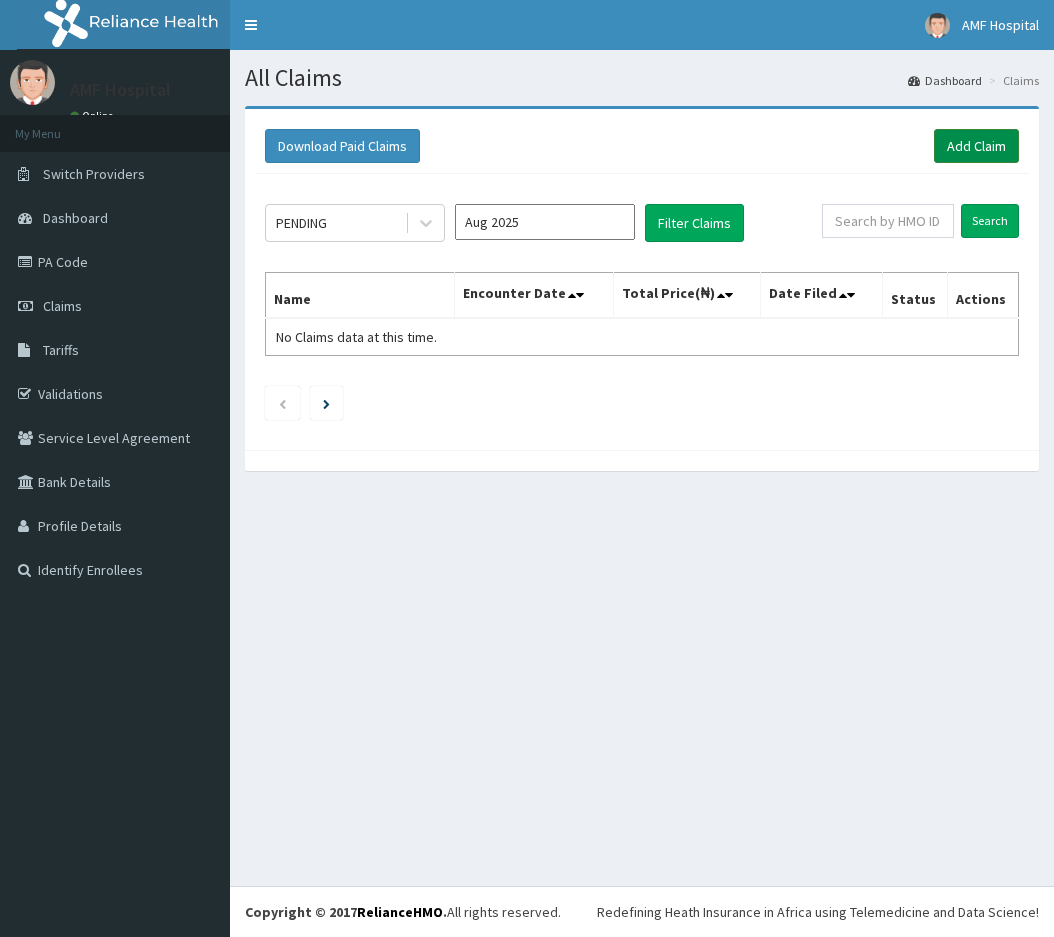 click on "Add Claim" at bounding box center (976, 146) 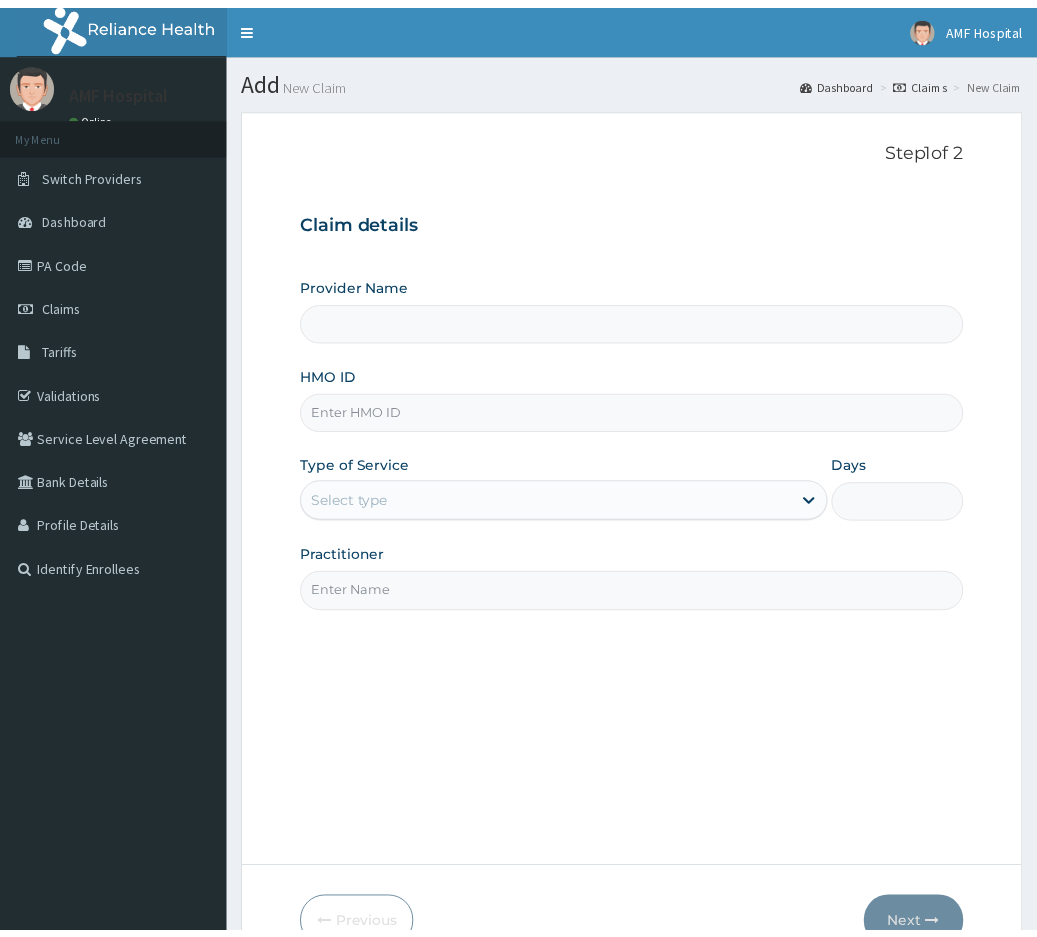 scroll, scrollTop: 0, scrollLeft: 0, axis: both 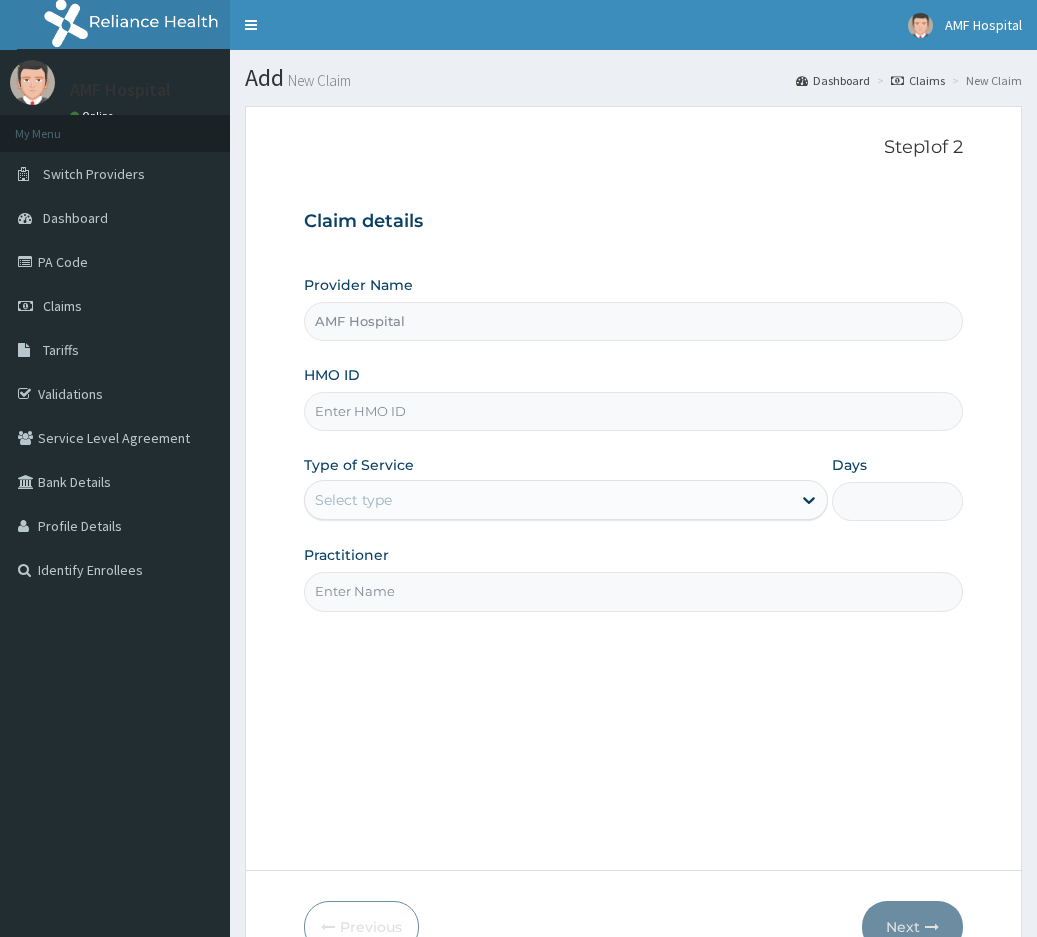 type on "AMF Hospital" 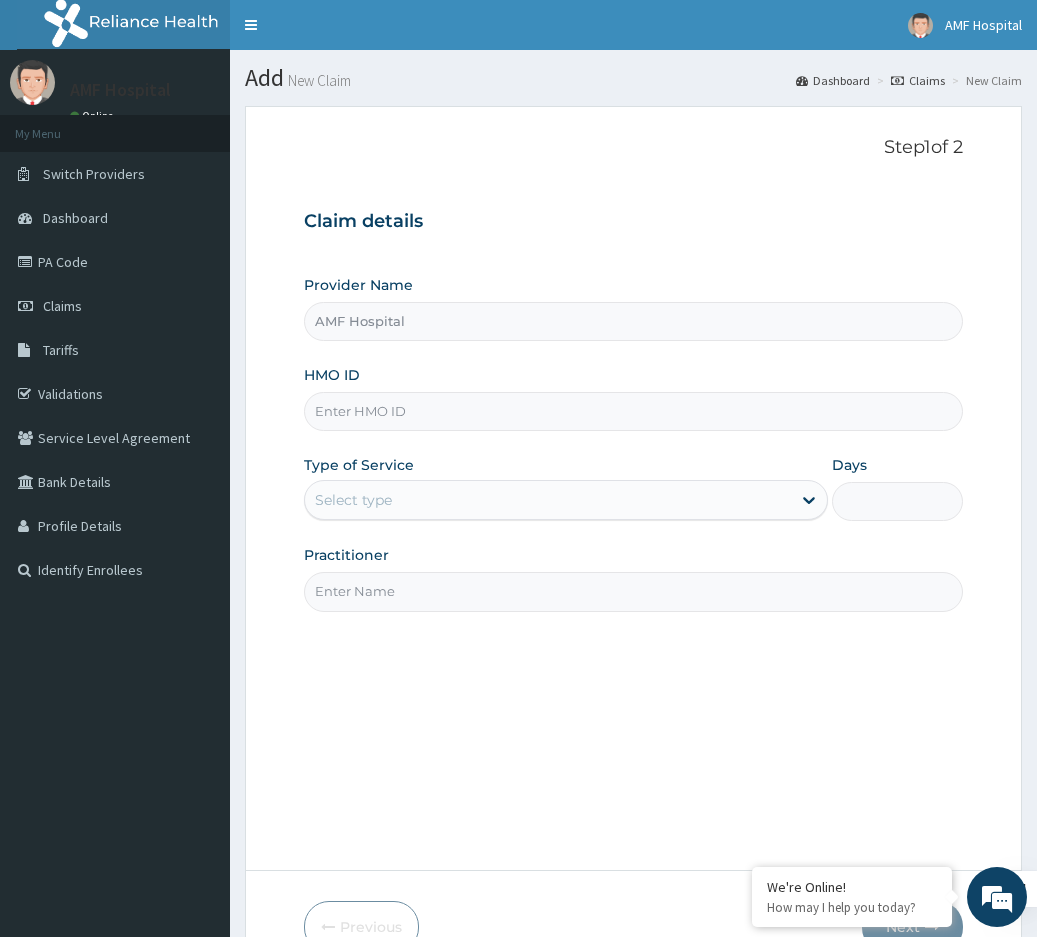 scroll, scrollTop: 0, scrollLeft: 0, axis: both 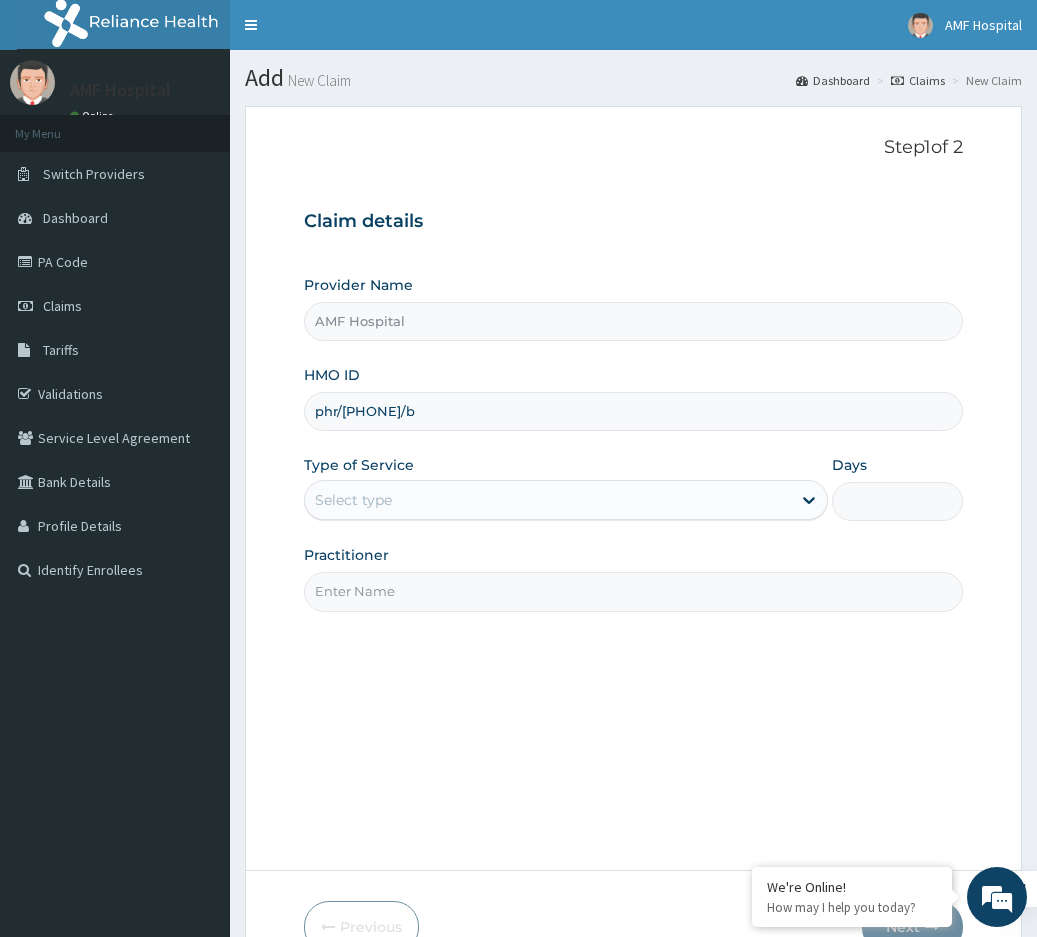 type on "phr/[PHONE]/b" 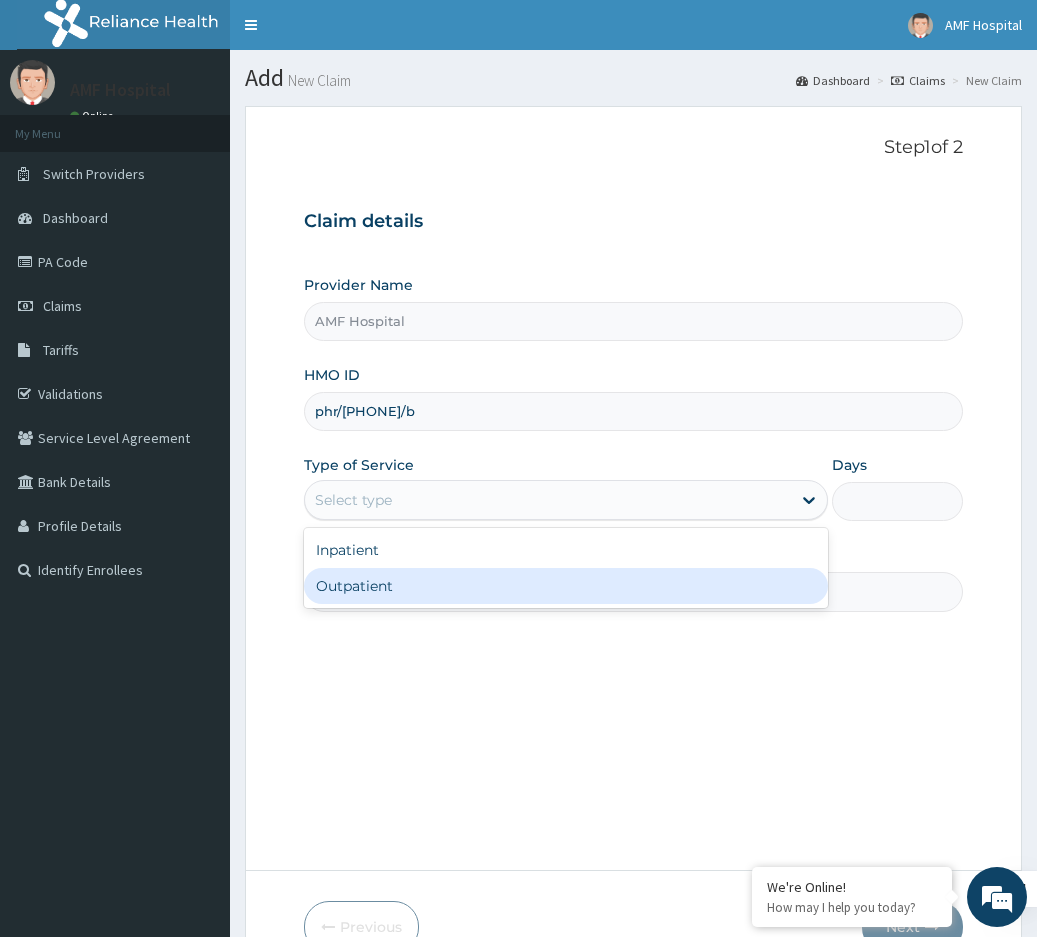 click on "Outpatient" at bounding box center (566, 586) 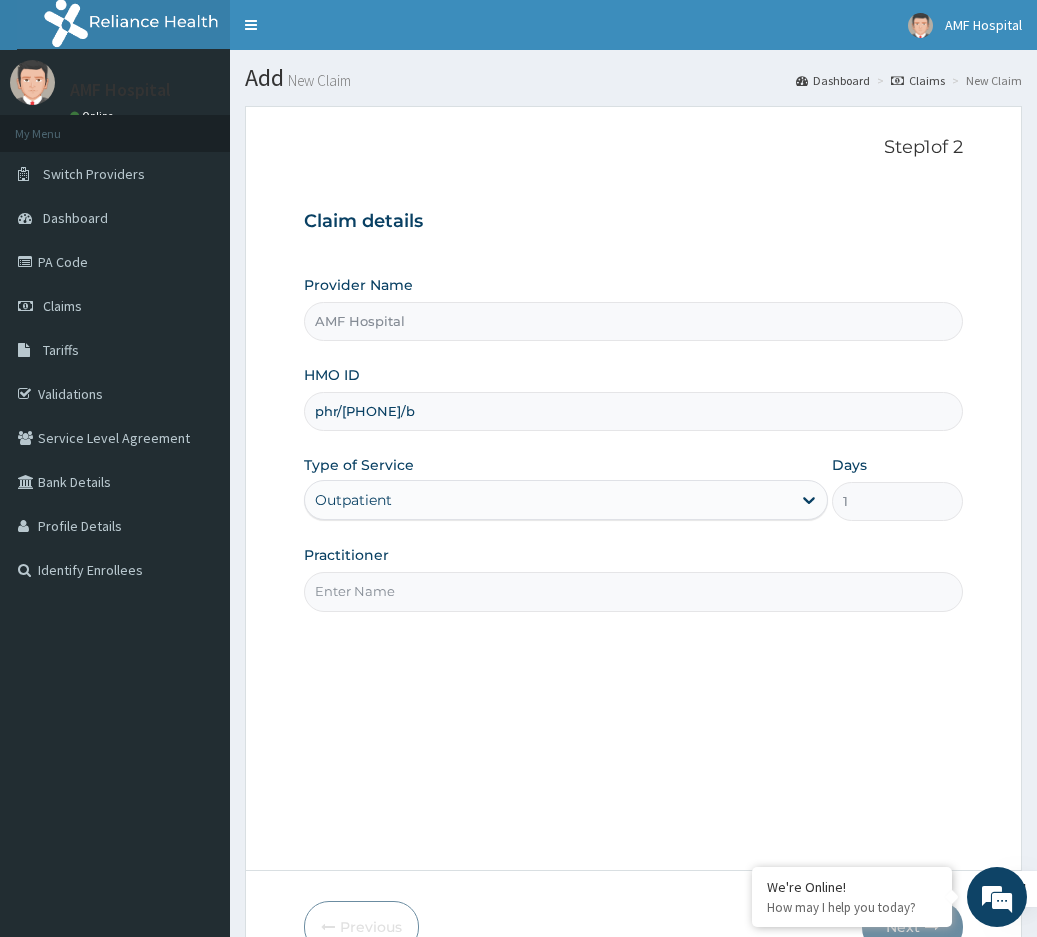 click on "Practitioner" at bounding box center (633, 591) 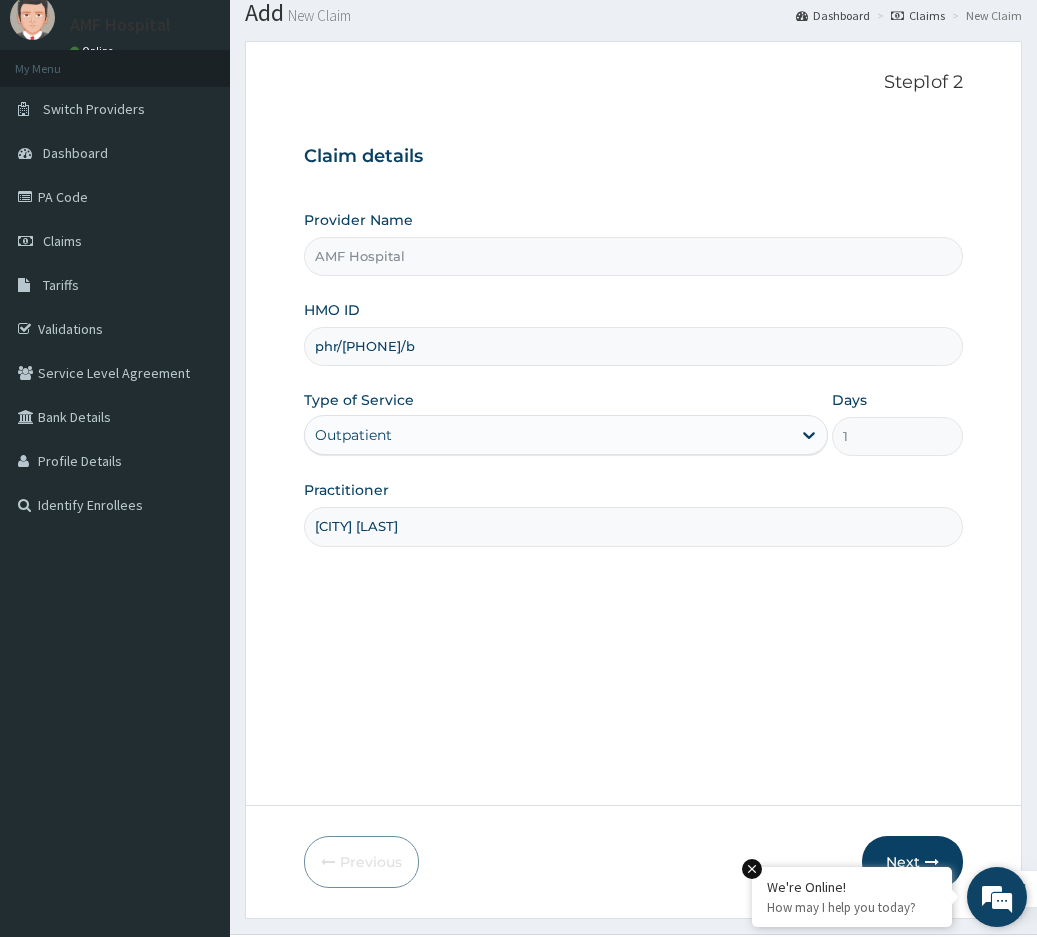 scroll, scrollTop: 100, scrollLeft: 0, axis: vertical 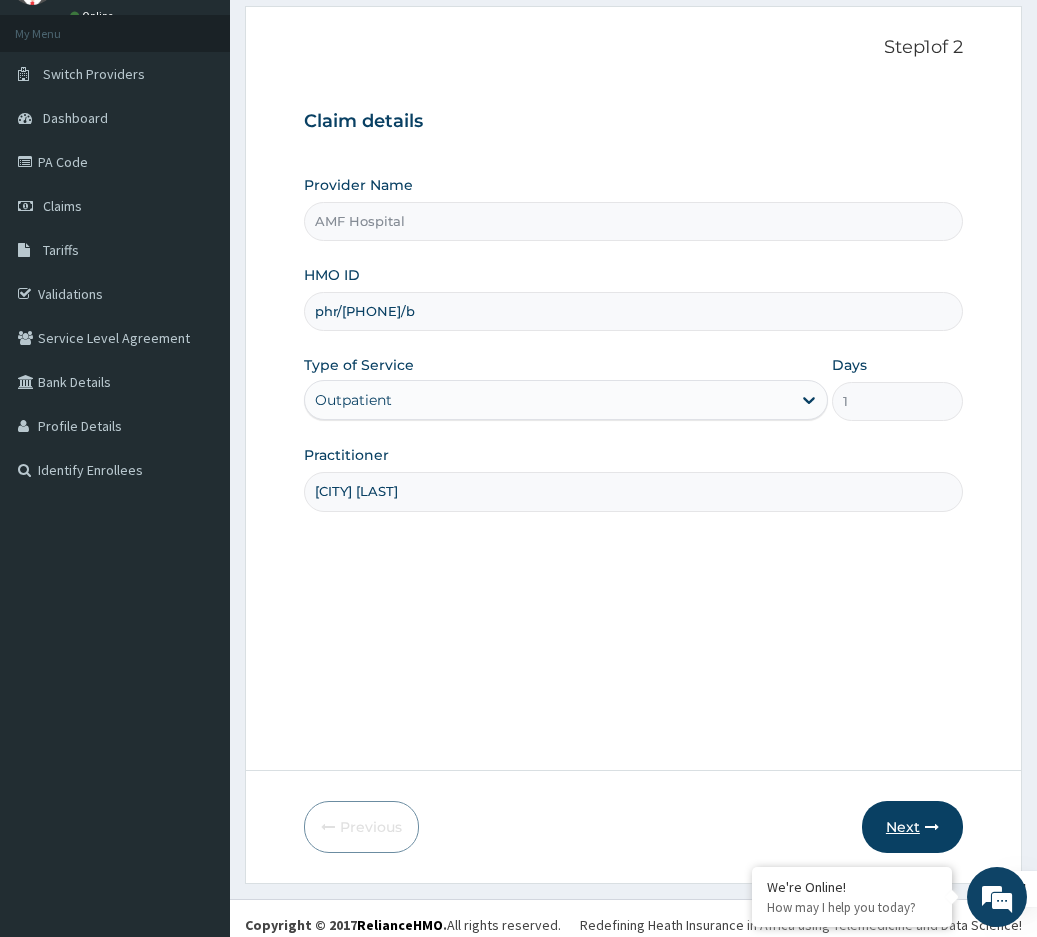 type on "[CITY] [LAST]" 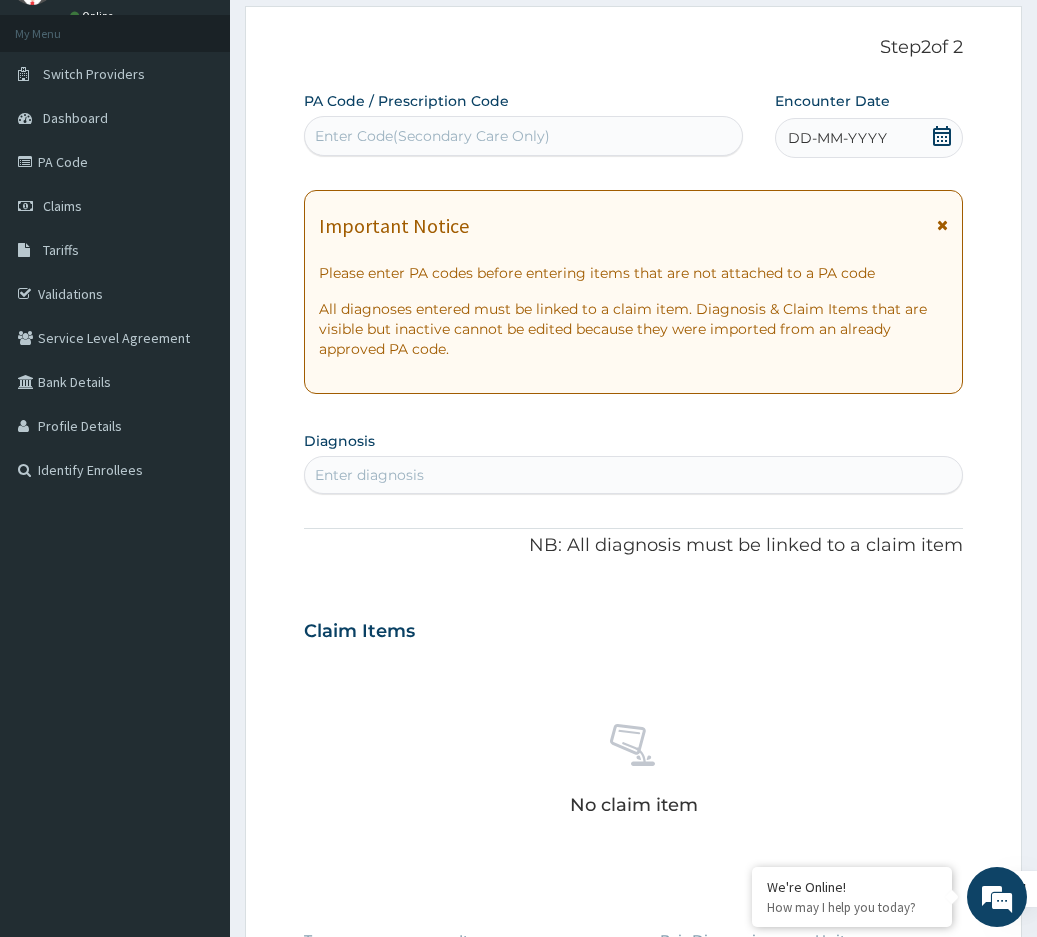 click 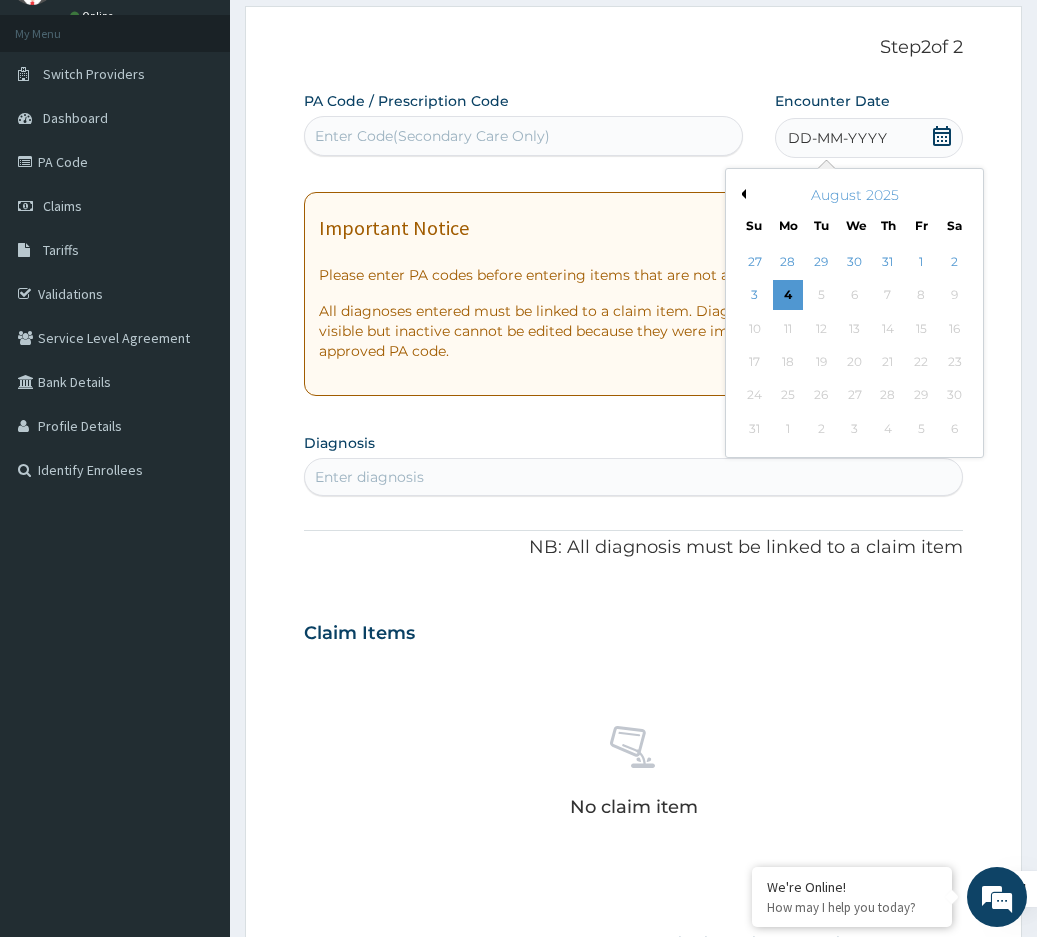click on "Previous Month" at bounding box center (741, 194) 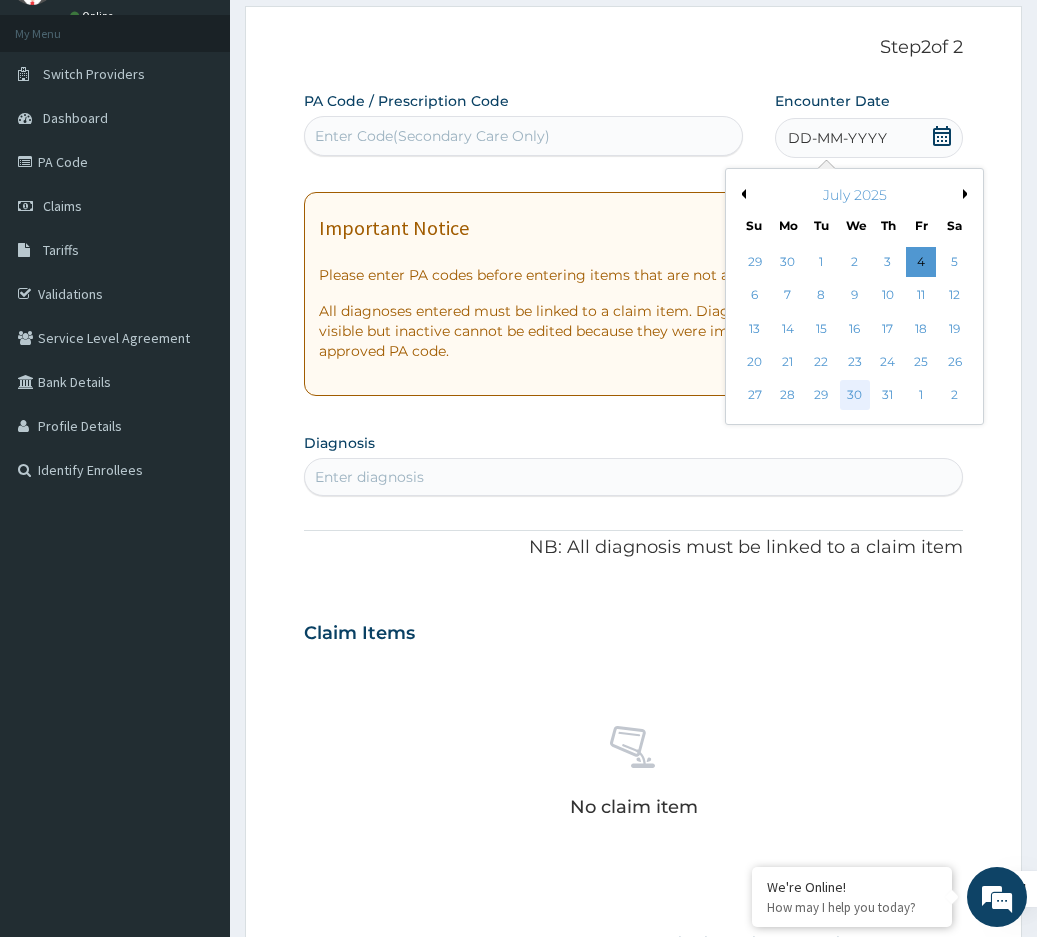 click on "30" at bounding box center [854, 396] 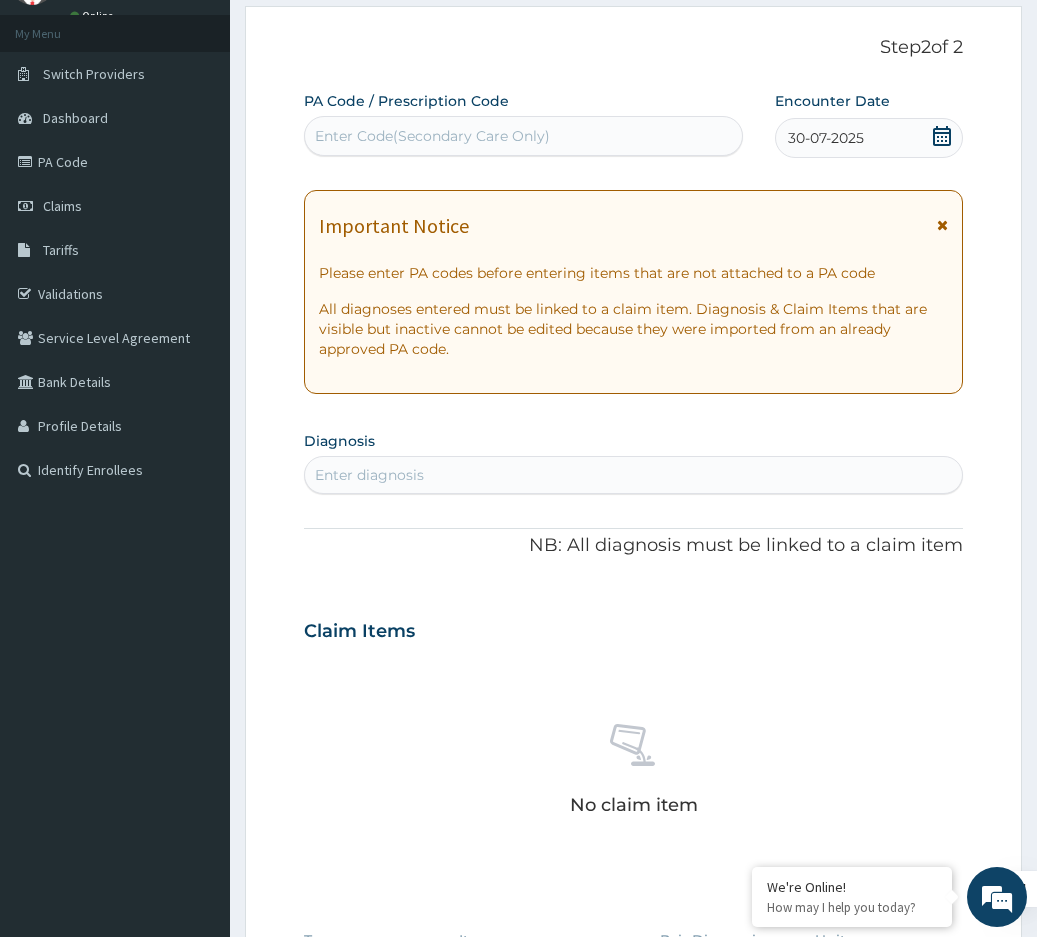 click on "Enter diagnosis" at bounding box center (633, 475) 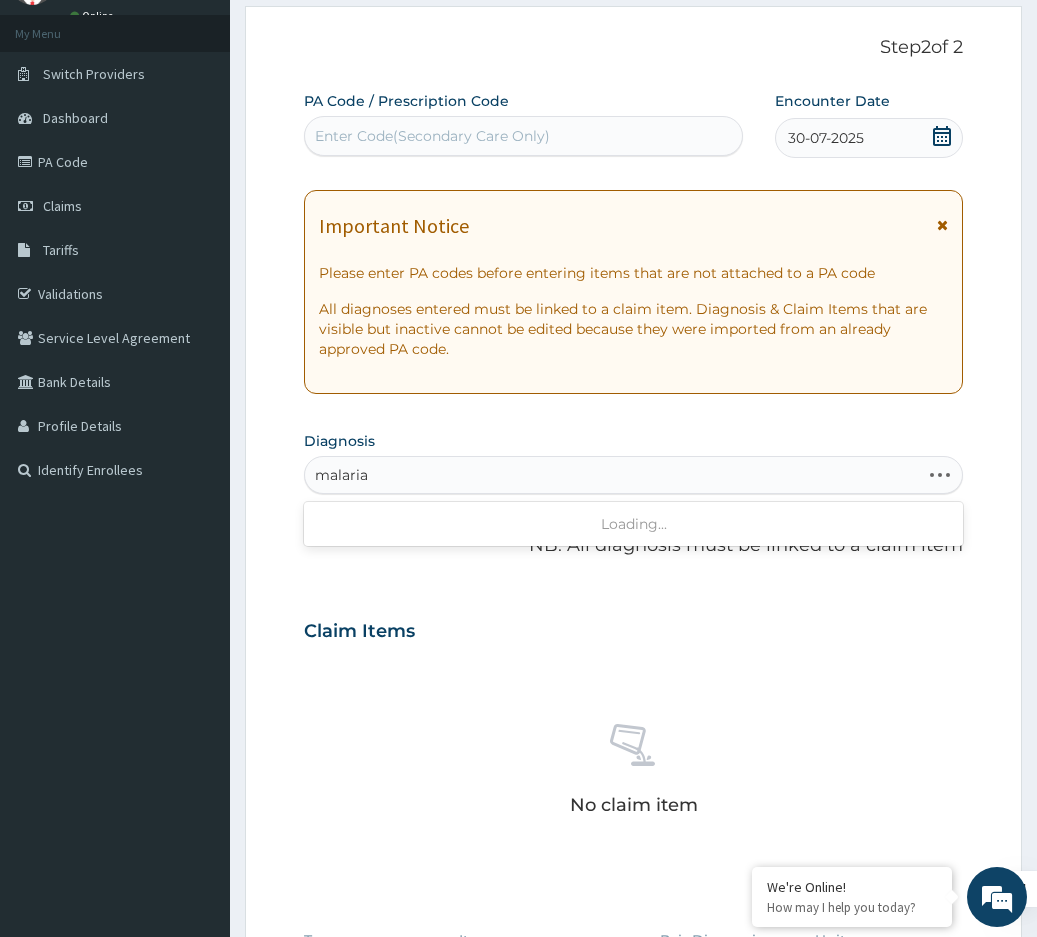 type on "malaria" 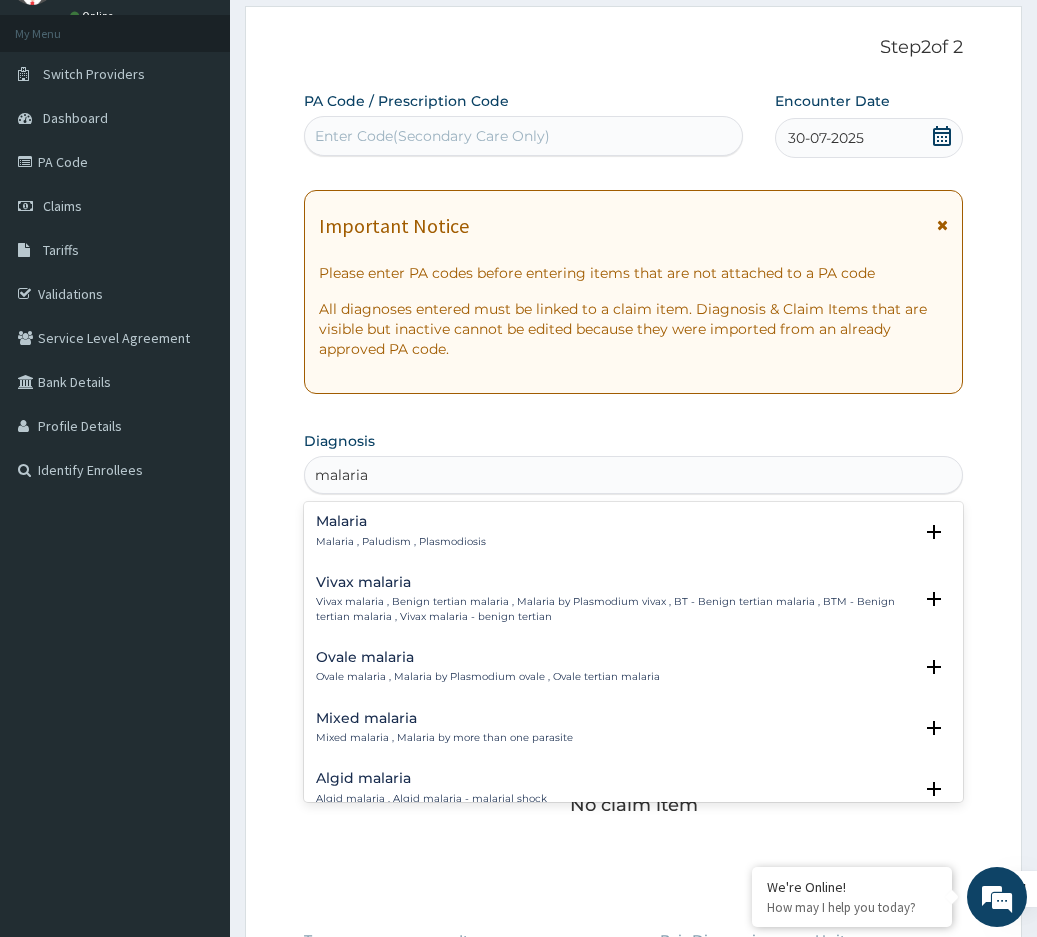 click on "Vivax malaria Vivax malaria , Benign tertian malaria , Malaria by Plasmodium vivax , BT - Benign tertian malaria , BTM - Benign tertian malaria , Vivax malaria - benign tertian" at bounding box center [614, 599] 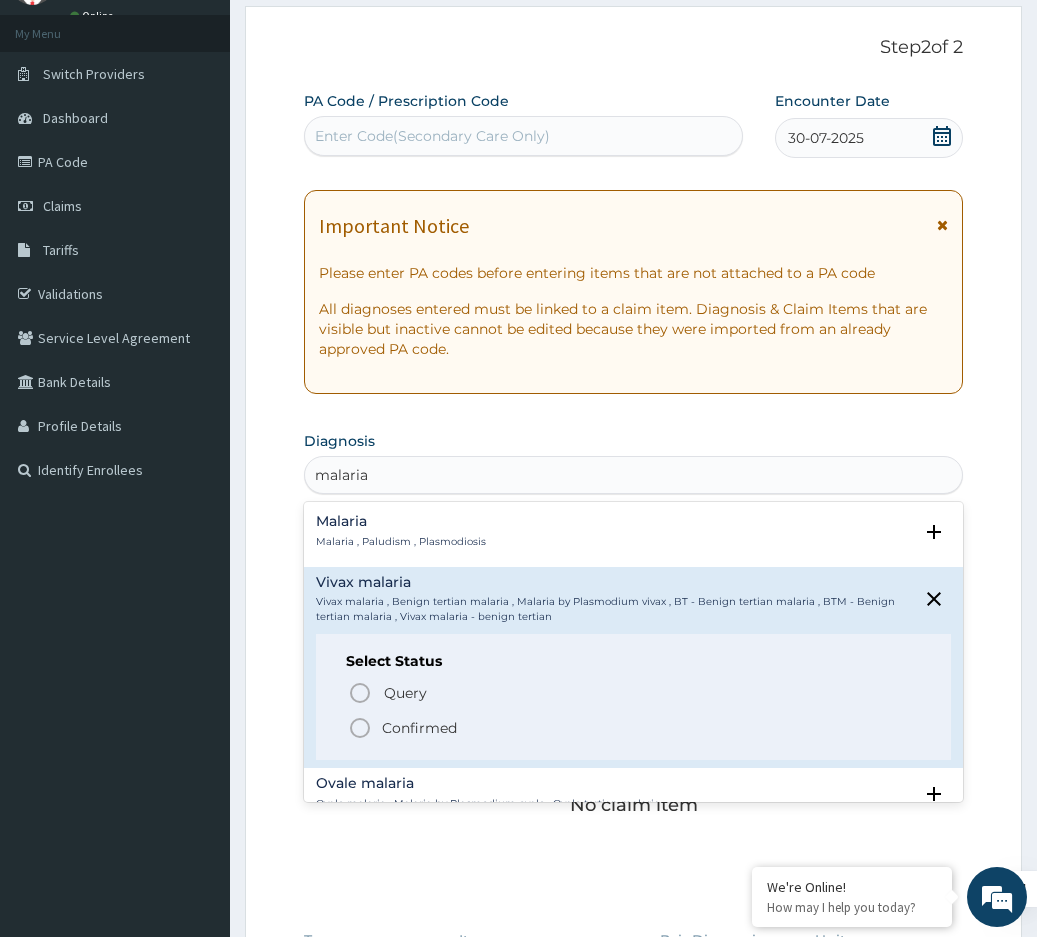 click on "Confirmed" at bounding box center (419, 728) 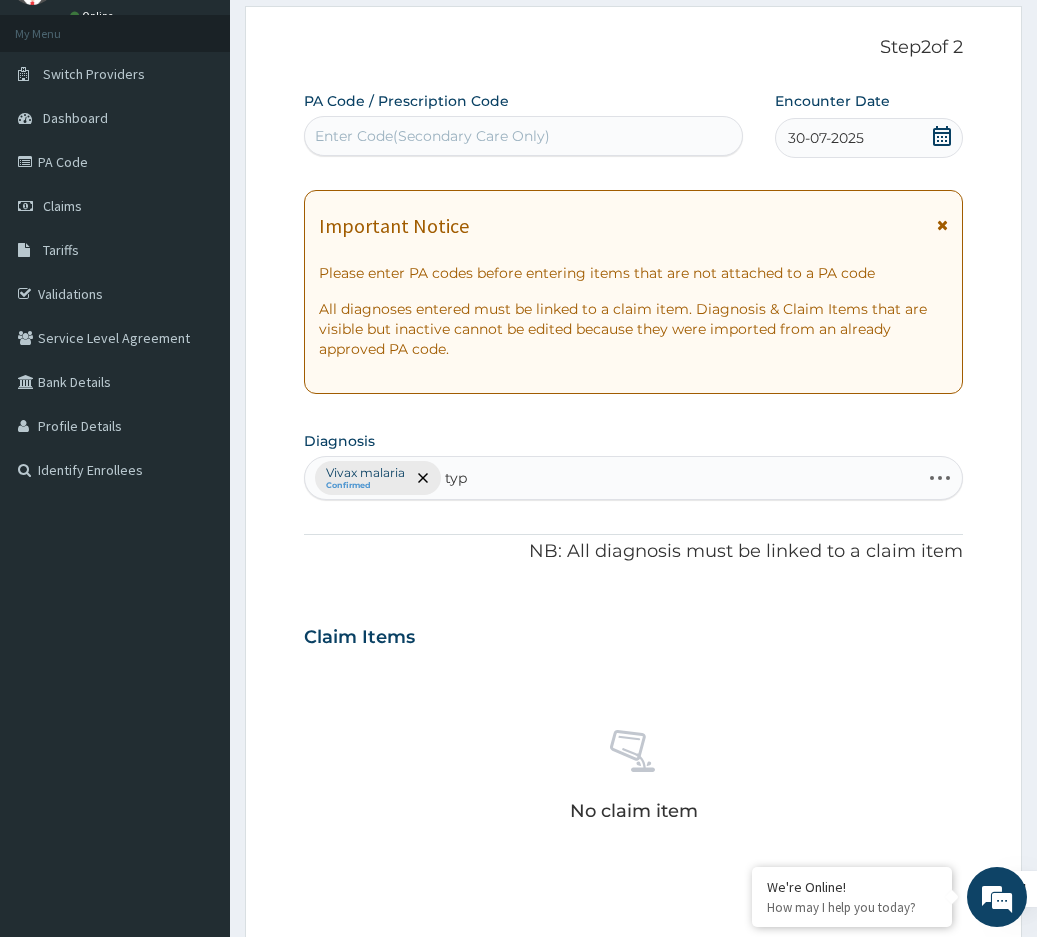 type on "typh" 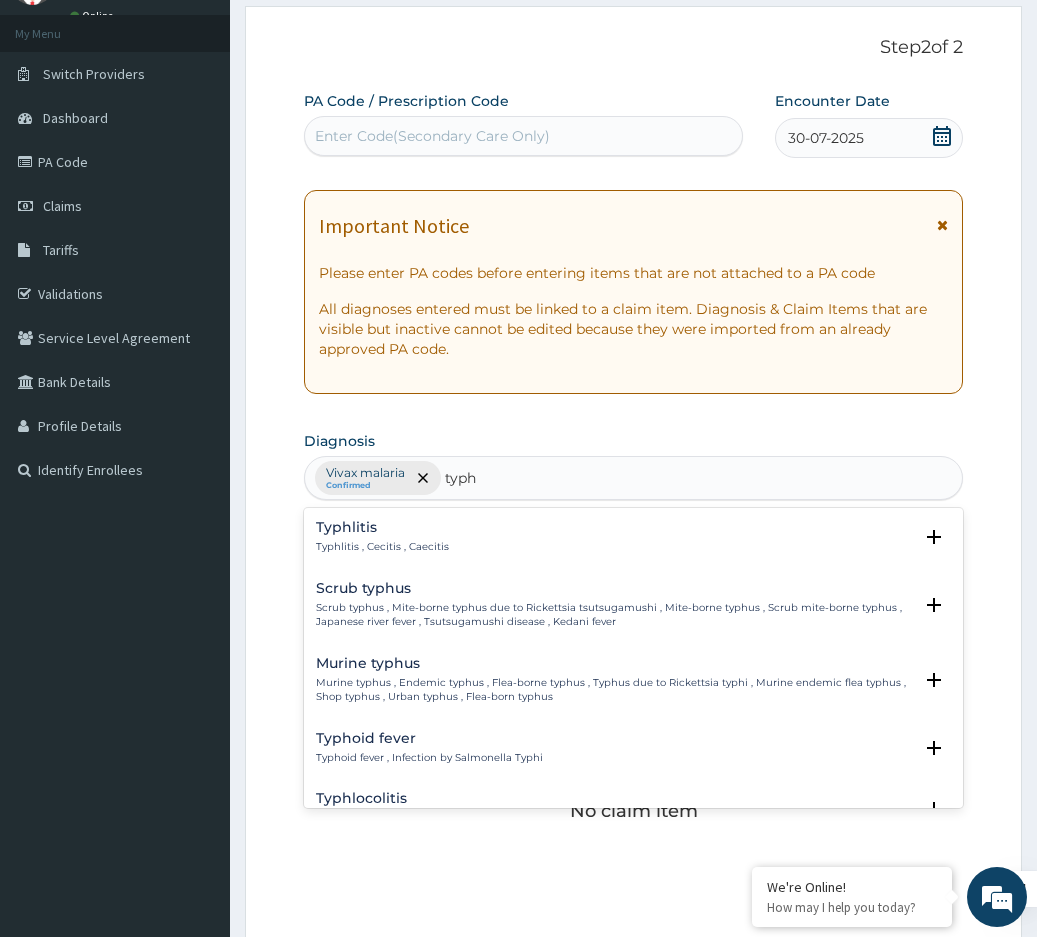 click on "Typhoid fever Typhoid fever , Infection by Salmonella Typhi" at bounding box center (429, 748) 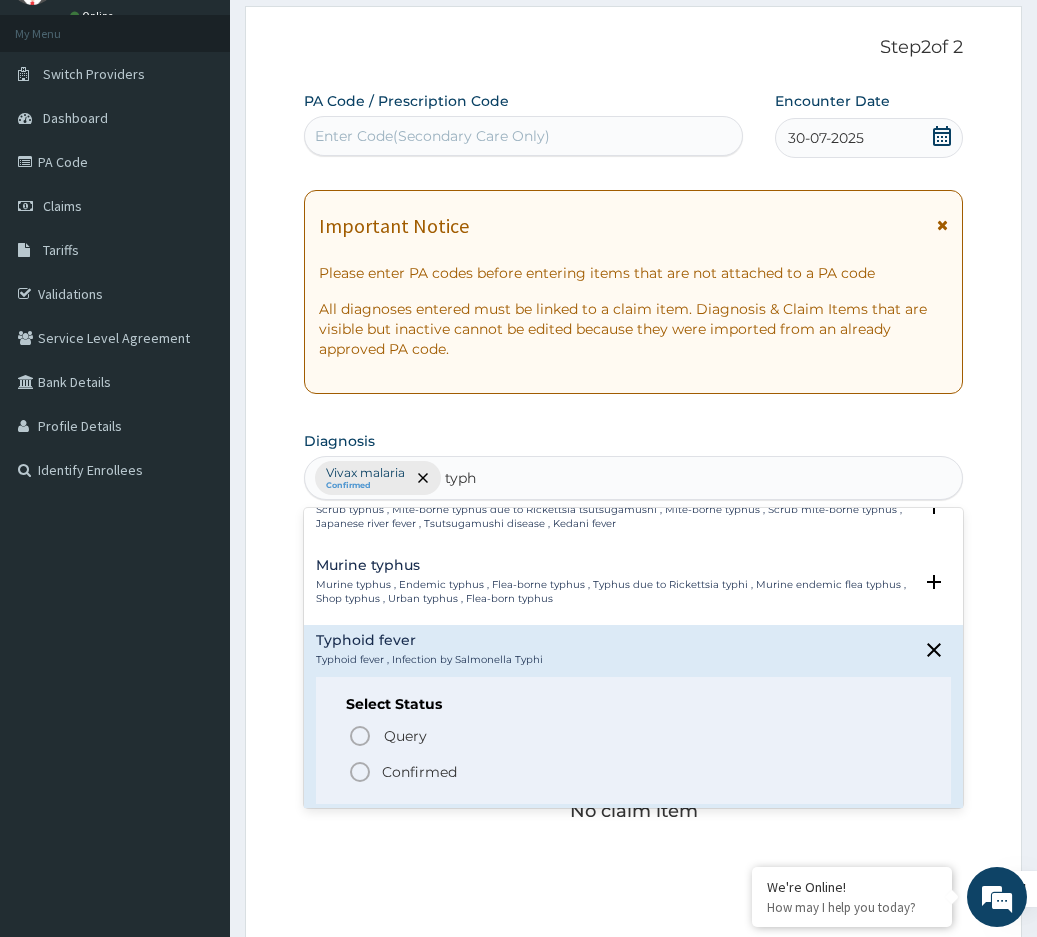 scroll, scrollTop: 200, scrollLeft: 0, axis: vertical 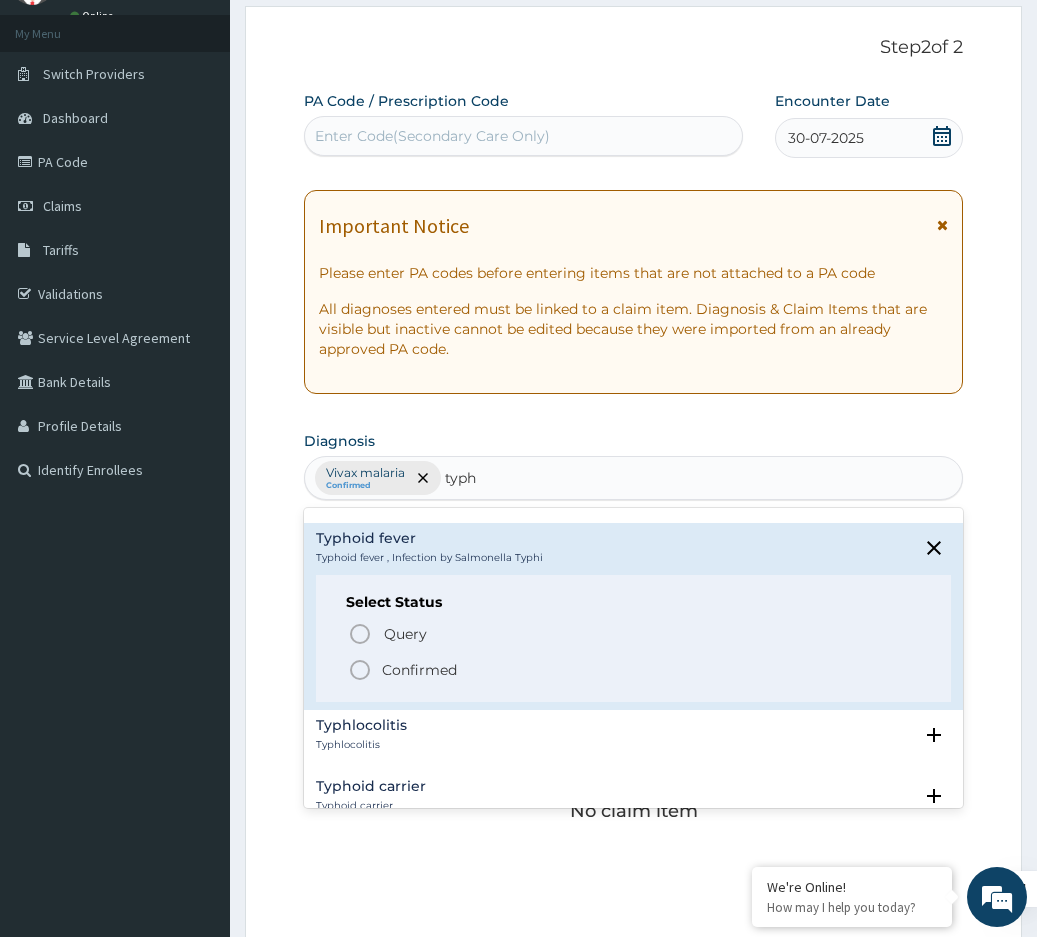 drag, startPoint x: 385, startPoint y: 668, endPoint x: 509, endPoint y: 522, distance: 191.55156 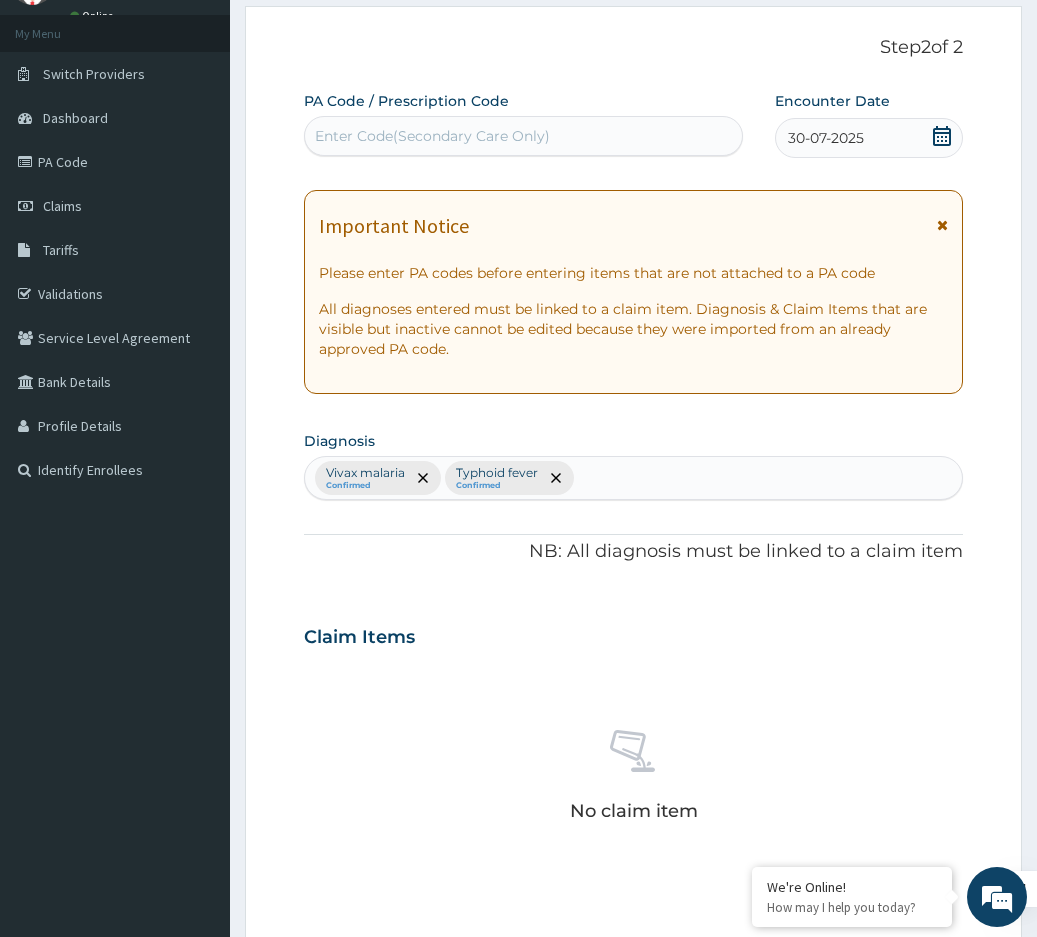 click on "Vivax malaria Confirmed Typhoid fever Confirmed" at bounding box center [633, 478] 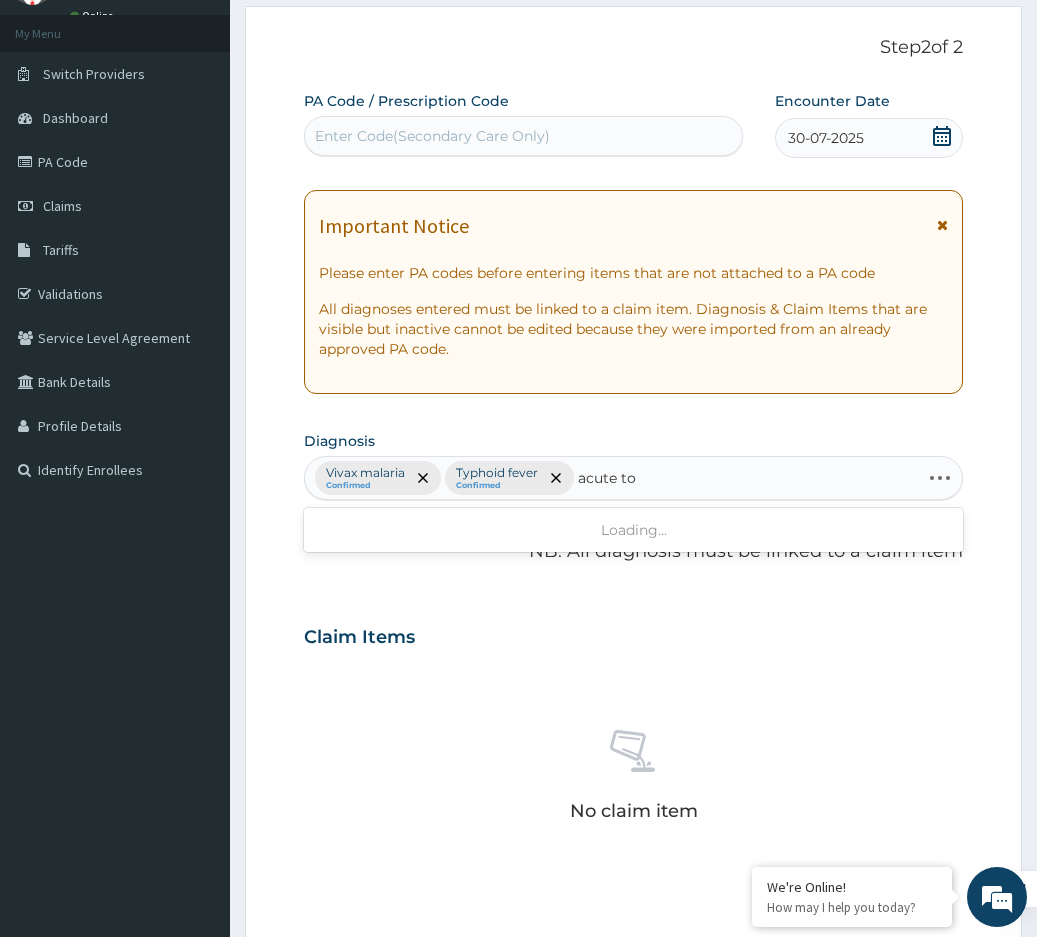 type on "acute ton" 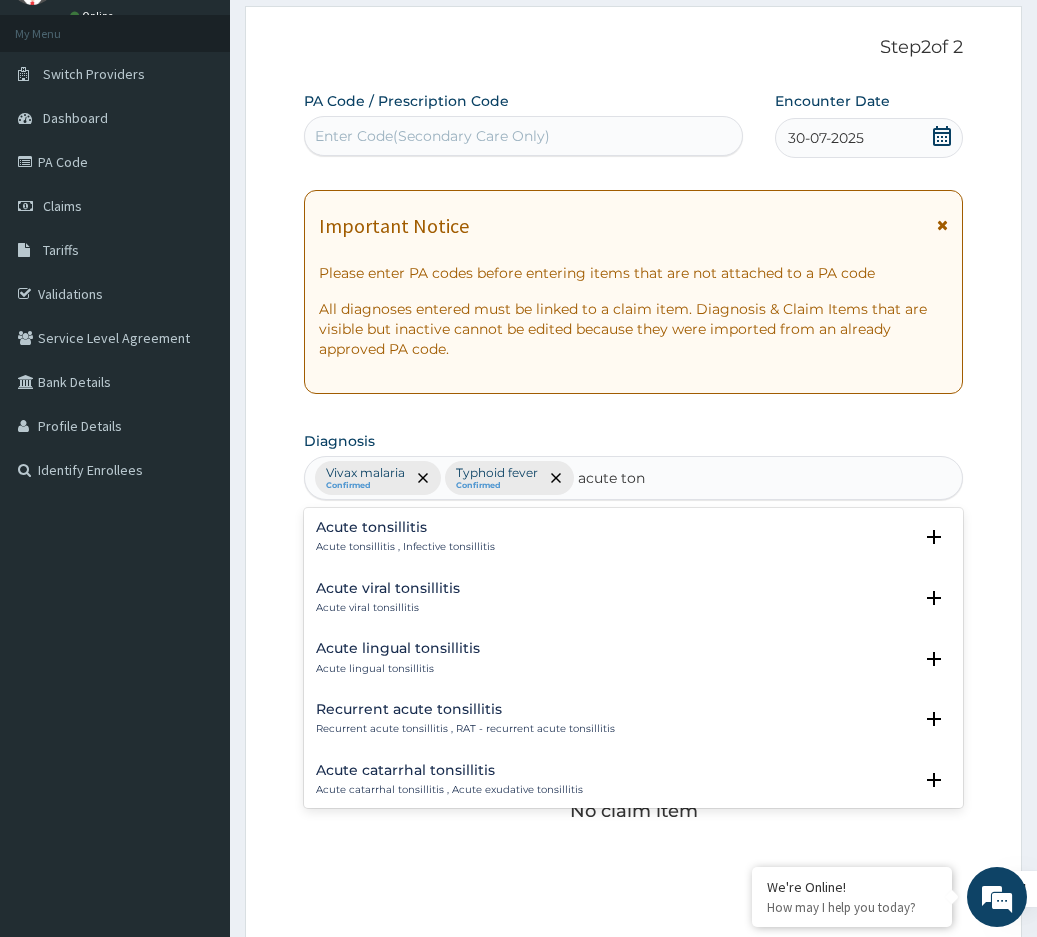 click on "Acute tonsillitis Acute tonsillitis , Infective tonsillitis" at bounding box center (633, 537) 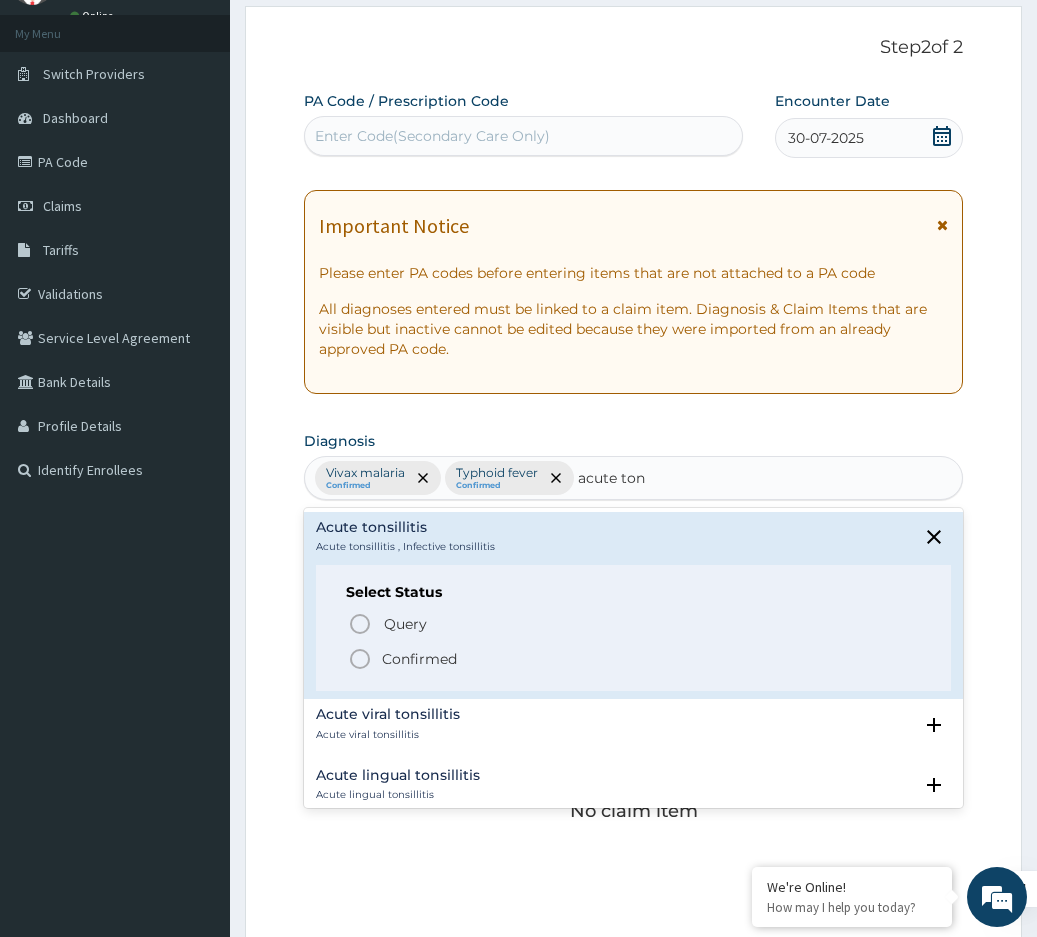 click on "Confirmed" at bounding box center (419, 659) 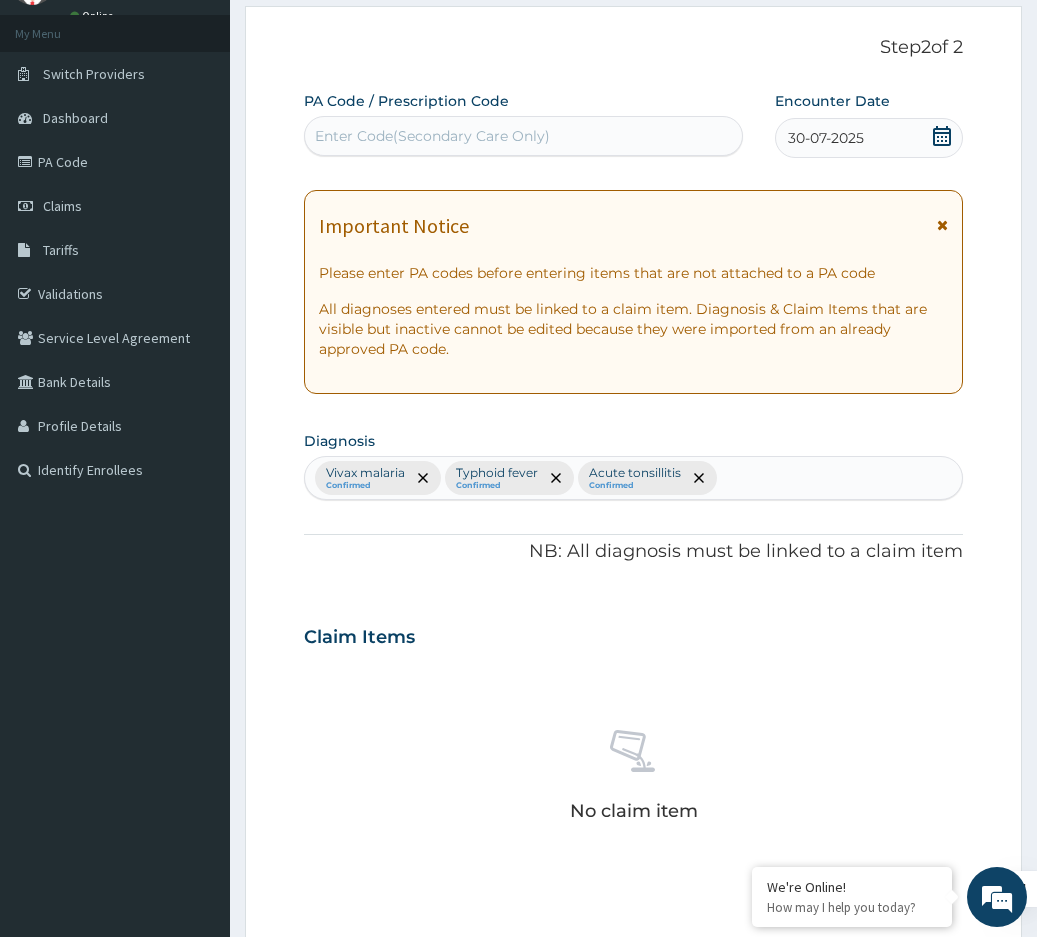 scroll, scrollTop: 400, scrollLeft: 0, axis: vertical 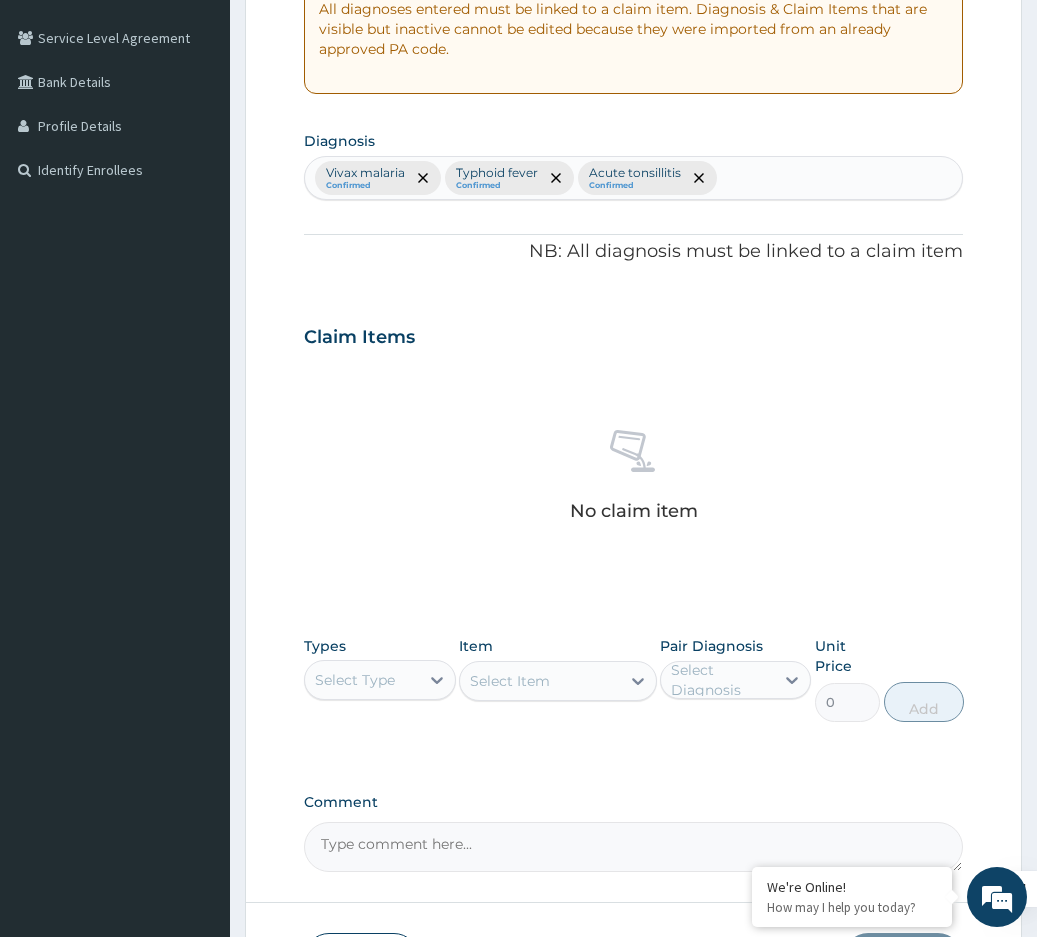 click on "Select Type" at bounding box center (362, 680) 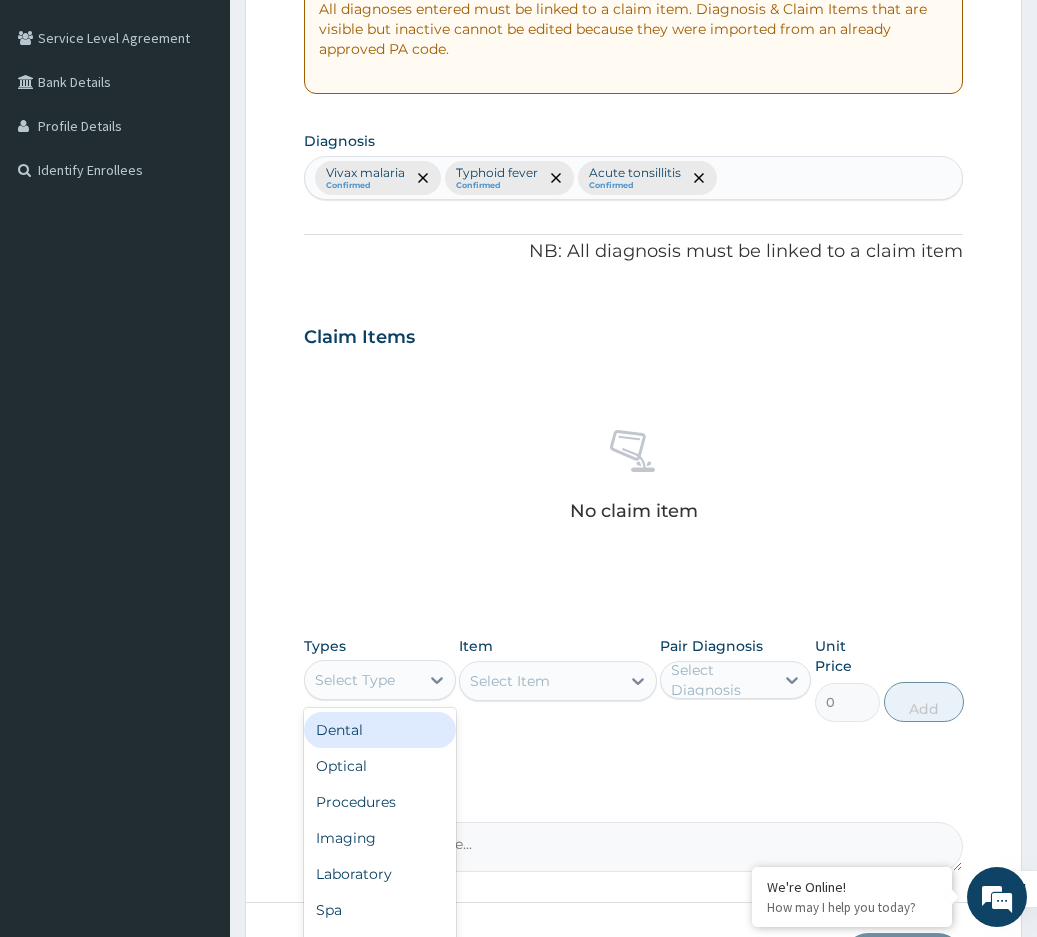 scroll, scrollTop: 68, scrollLeft: 0, axis: vertical 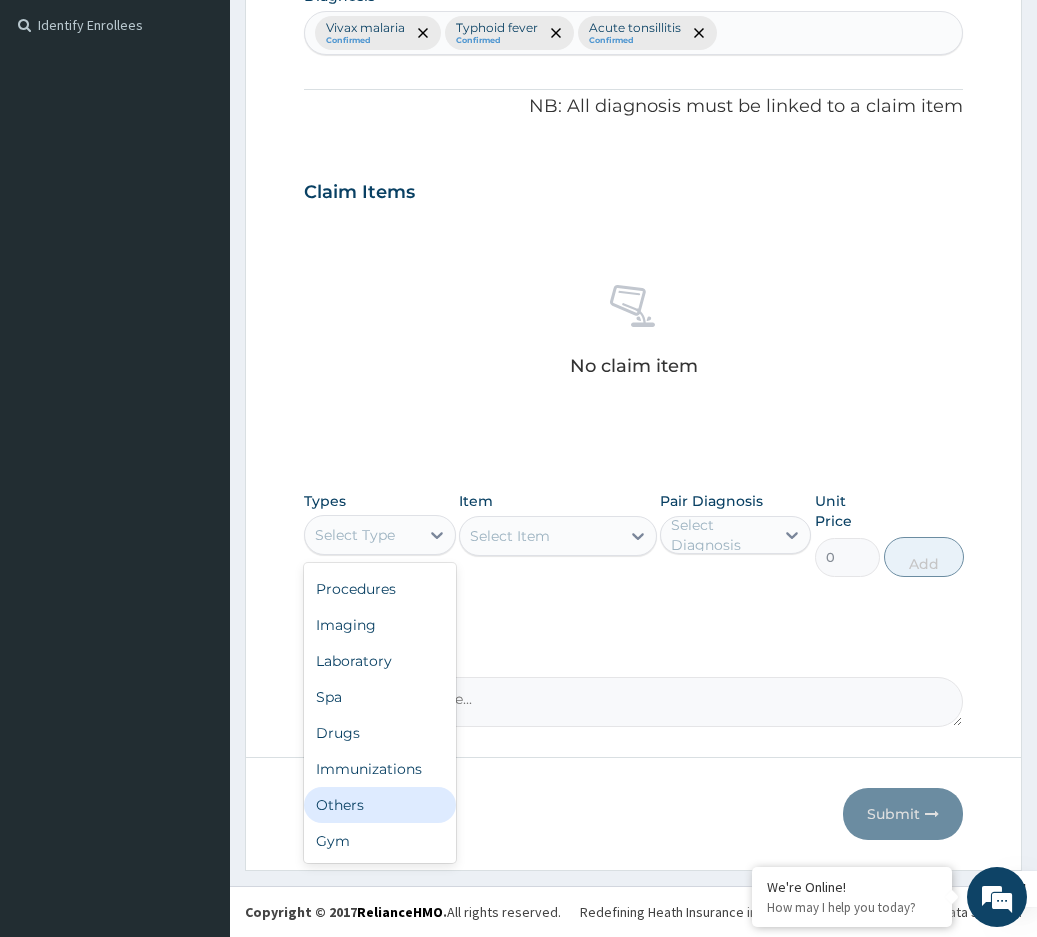 click on "Others" at bounding box center (380, 805) 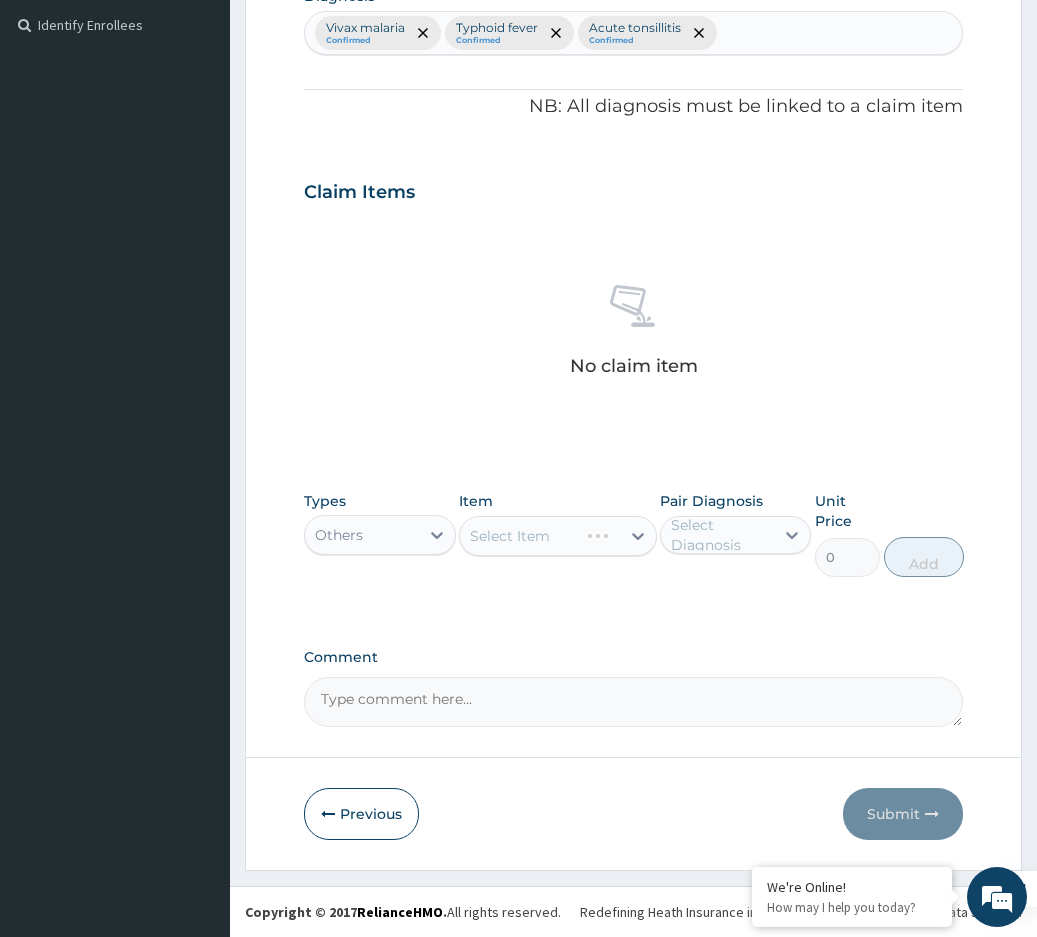 click on "Select Item" at bounding box center [558, 536] 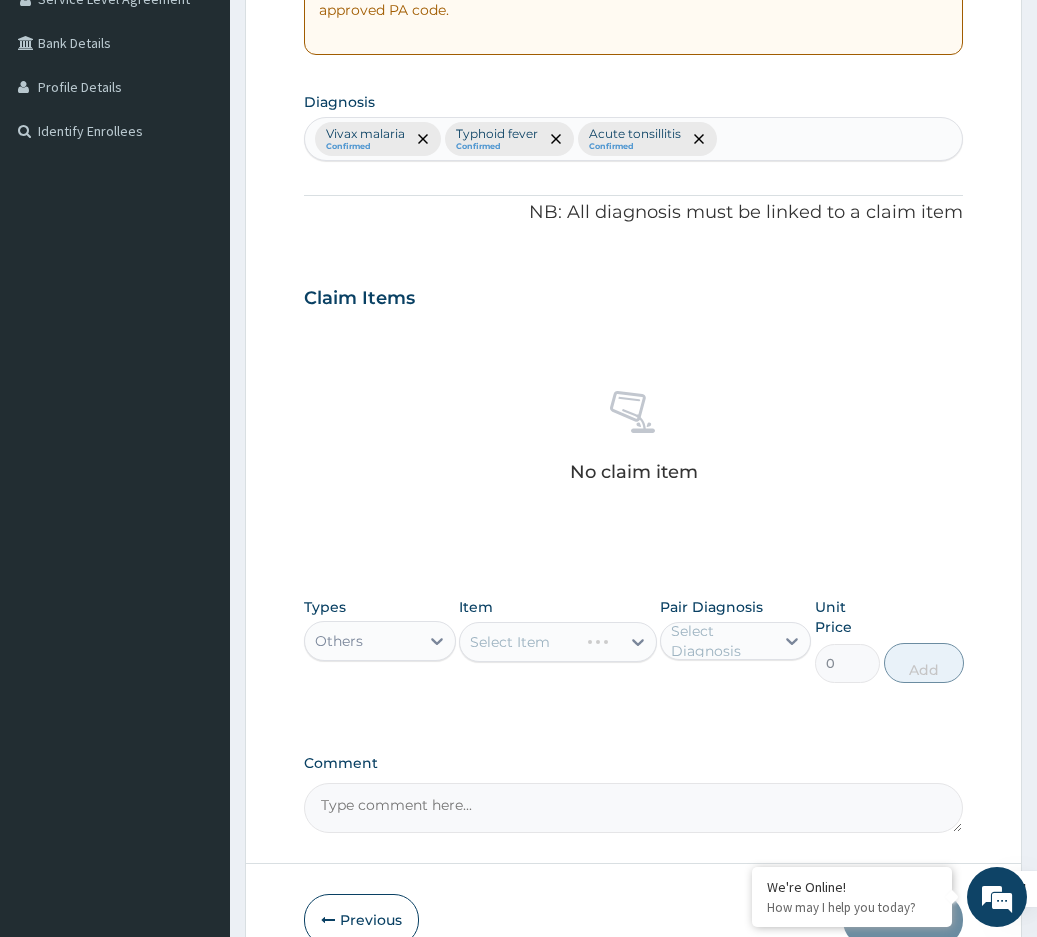 scroll, scrollTop: 545, scrollLeft: 0, axis: vertical 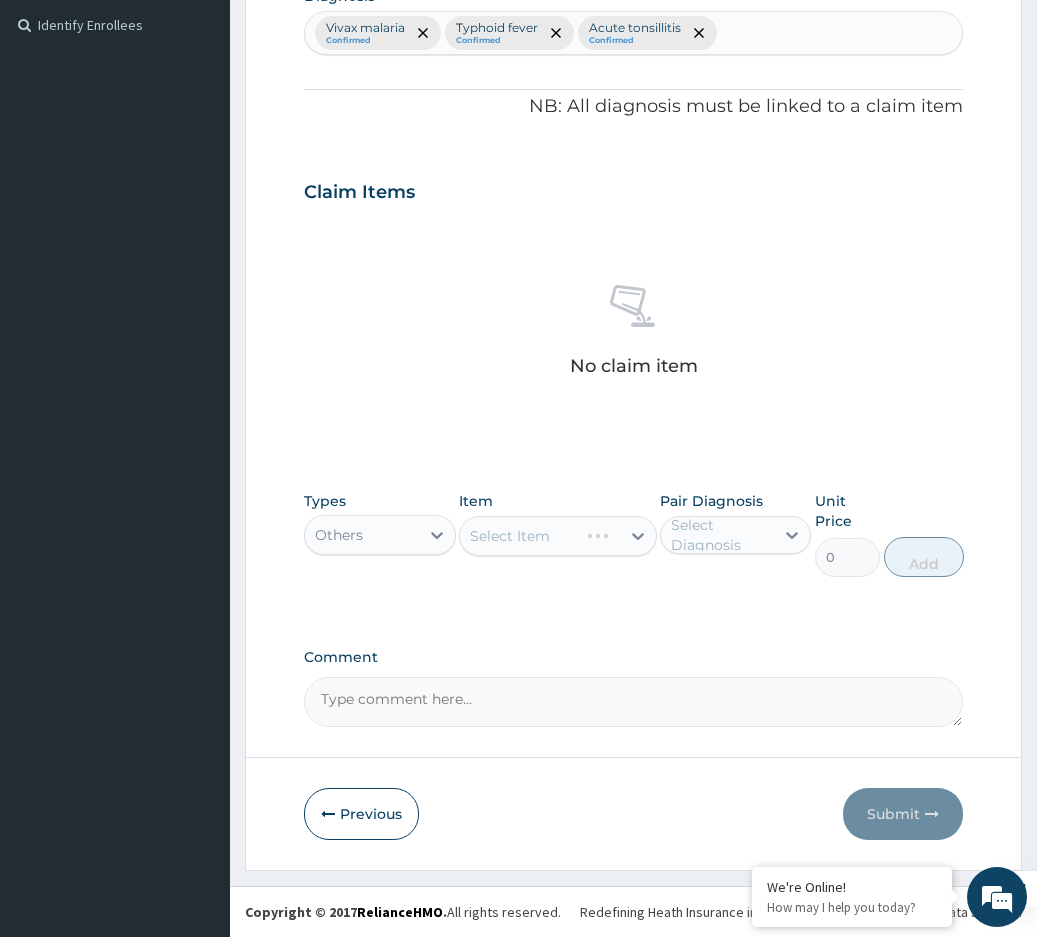 click on "Select Item" at bounding box center (558, 536) 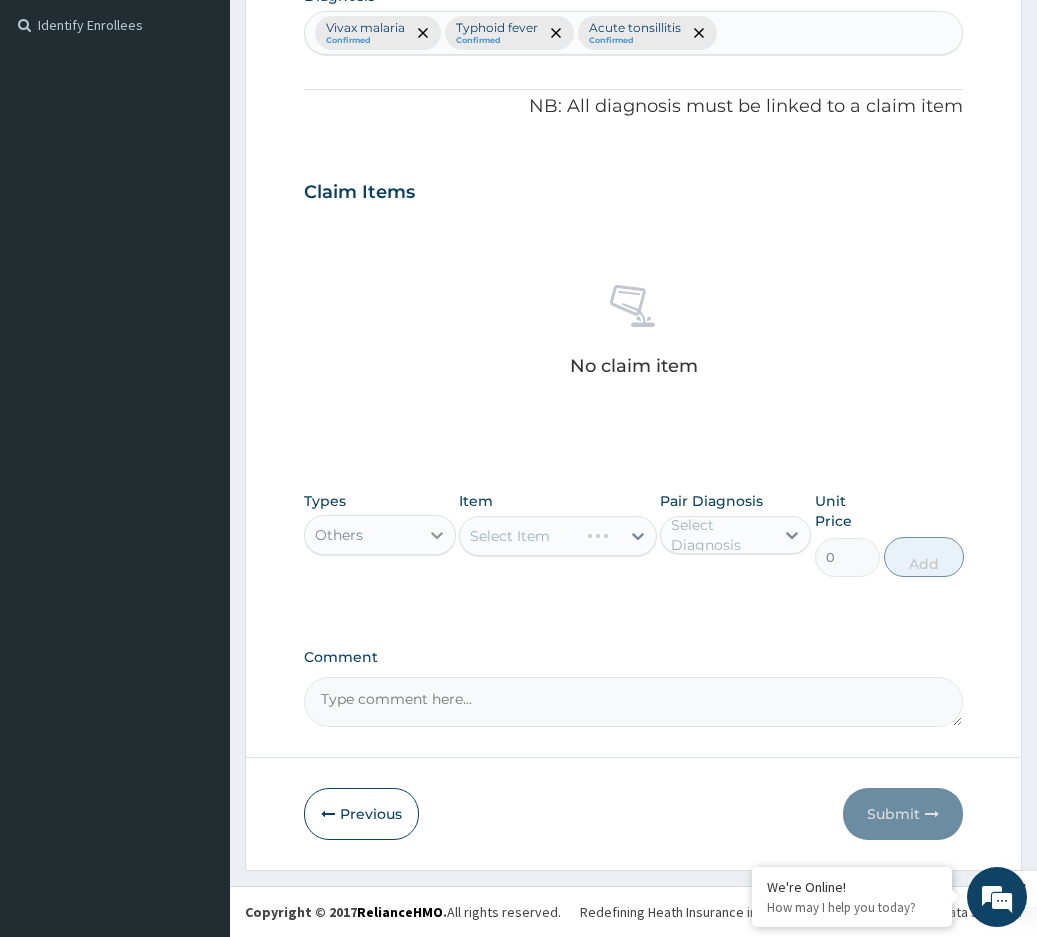 click 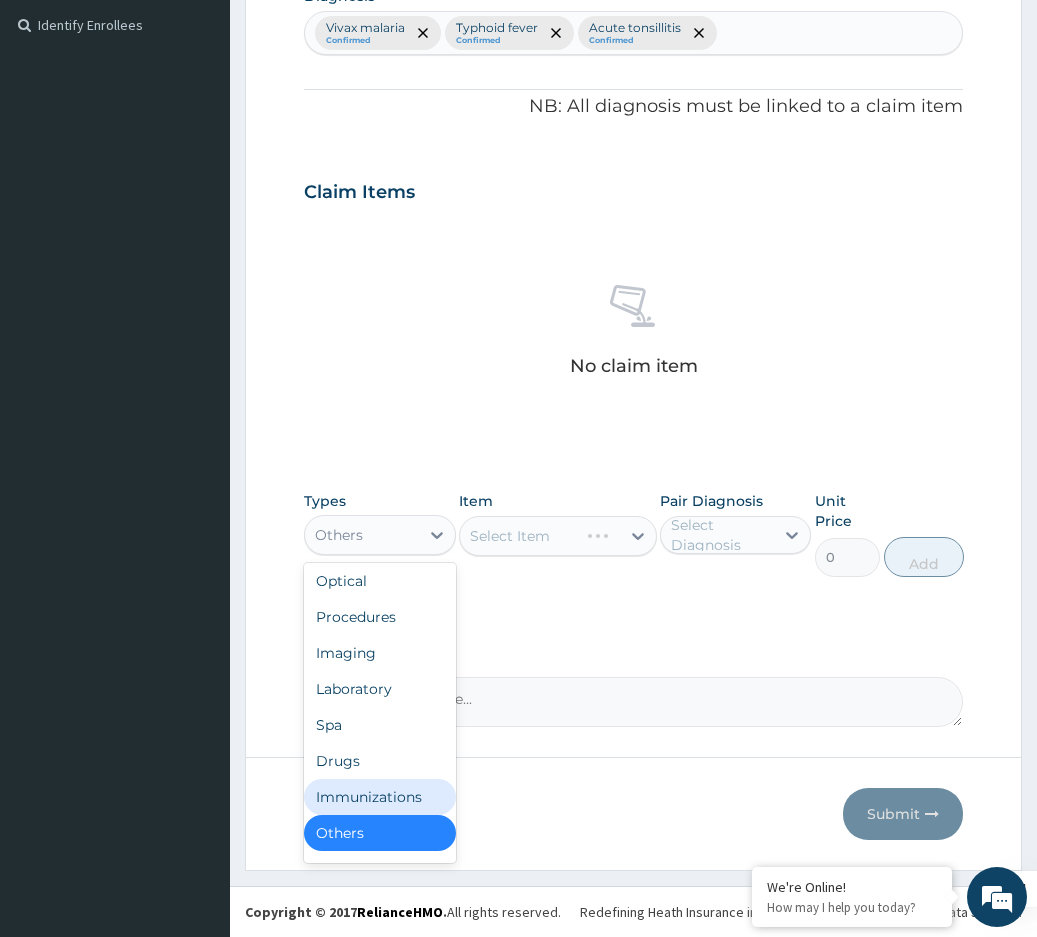 scroll, scrollTop: 68, scrollLeft: 0, axis: vertical 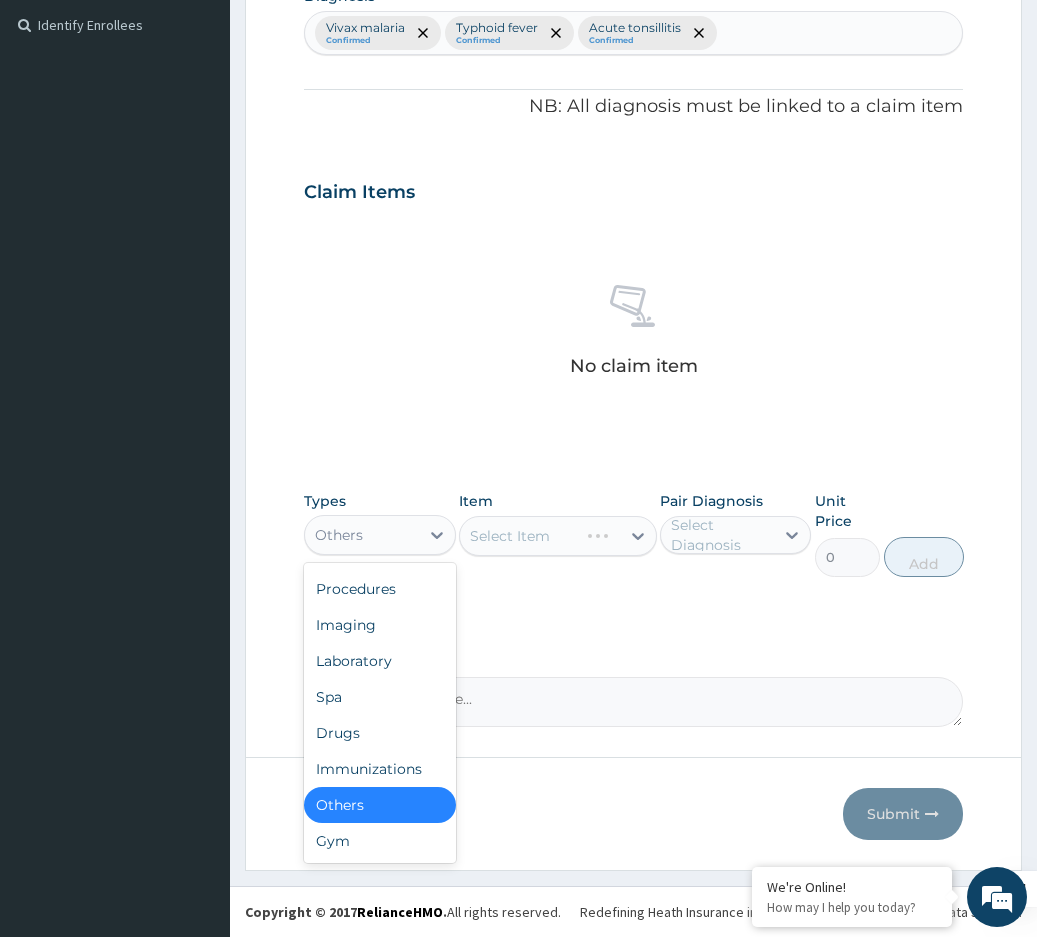 click on "Others" at bounding box center [380, 805] 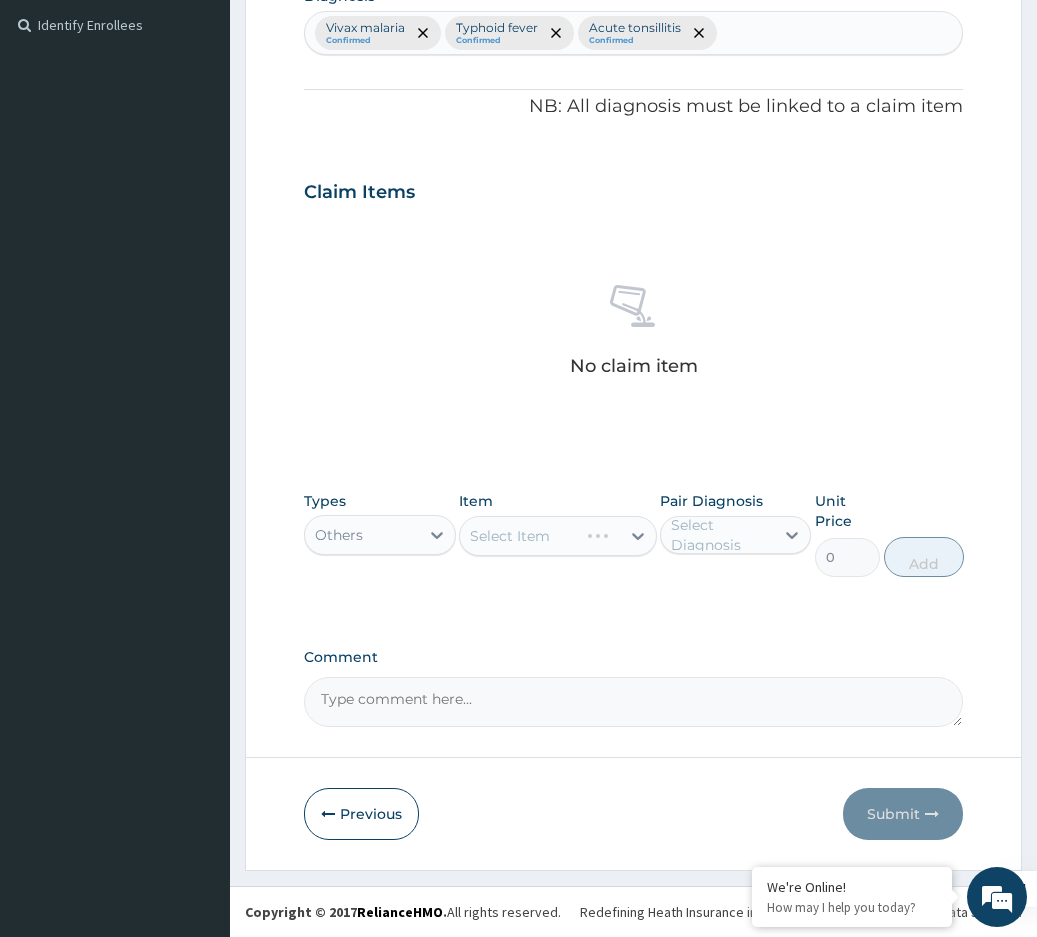 click on "Select Item" at bounding box center [558, 536] 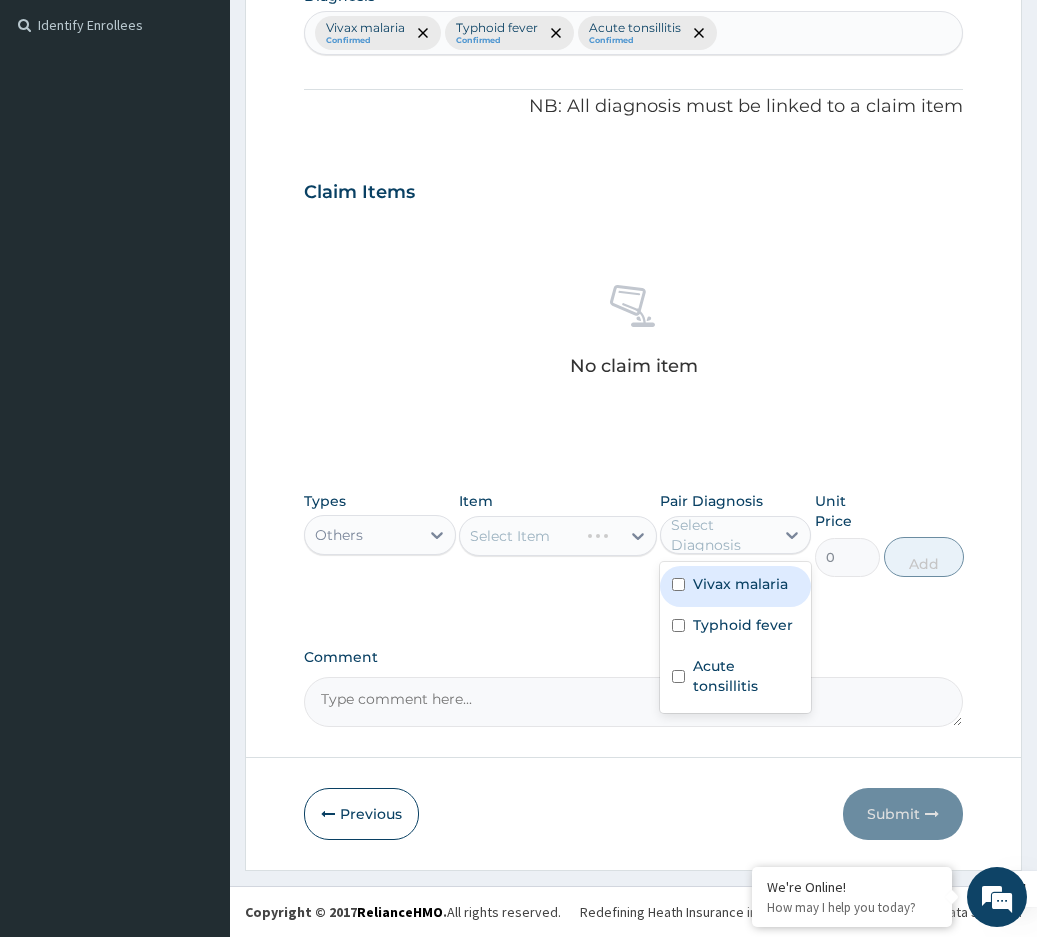click on "Vivax malaria" at bounding box center [740, 584] 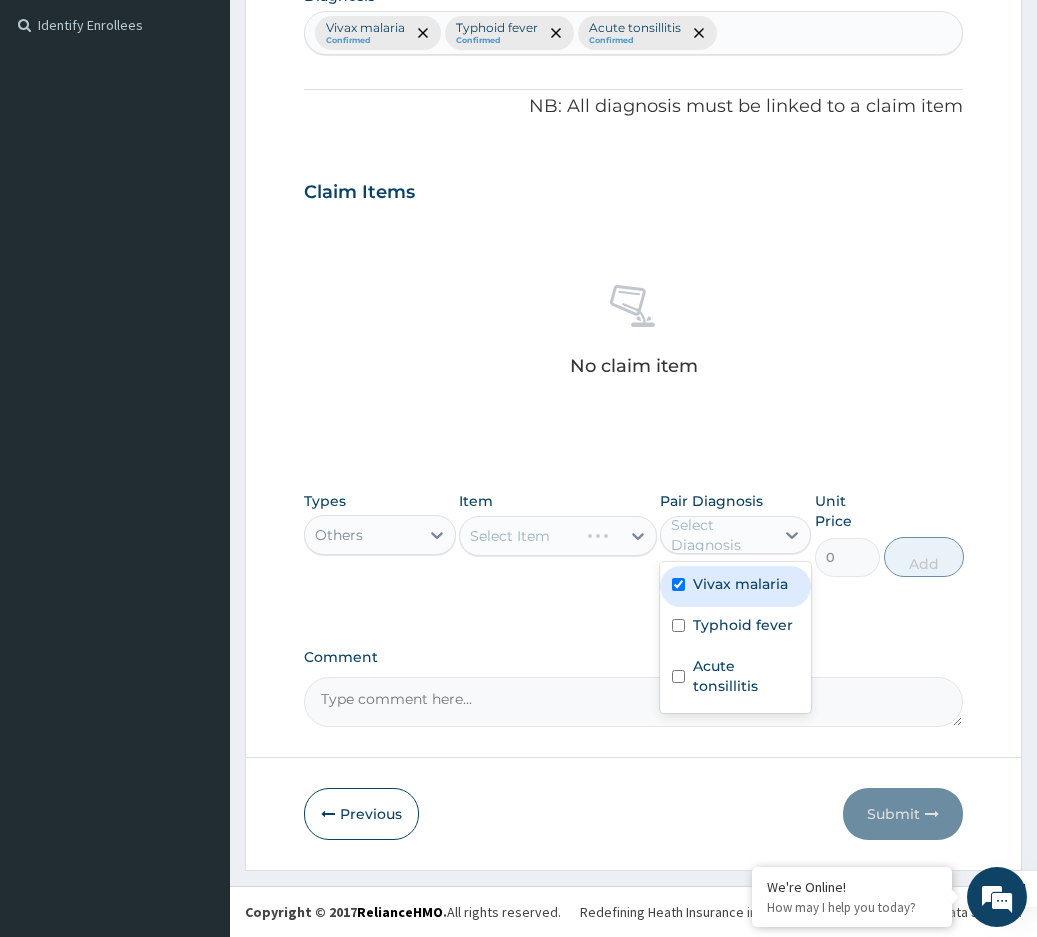 checkbox on "true" 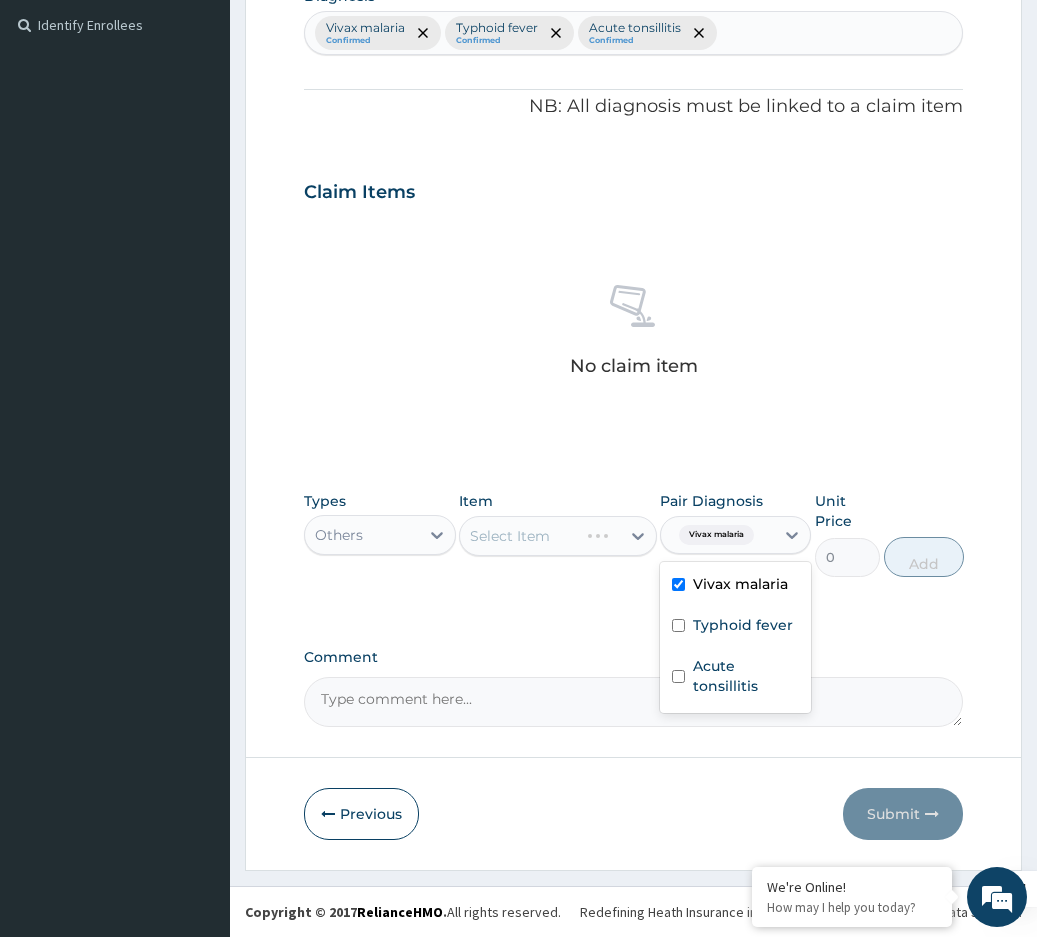 click on "Select Item" at bounding box center [558, 536] 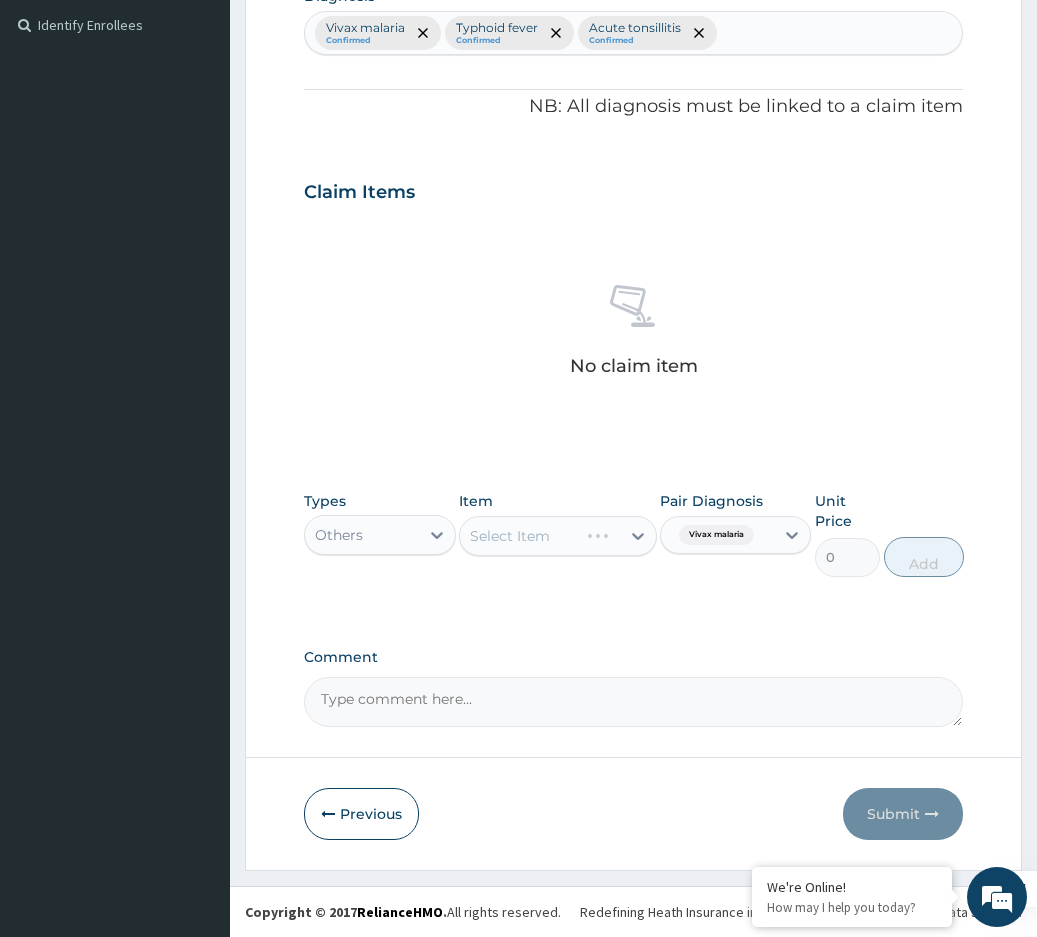 click on "Vivax malaria" at bounding box center [714, 535] 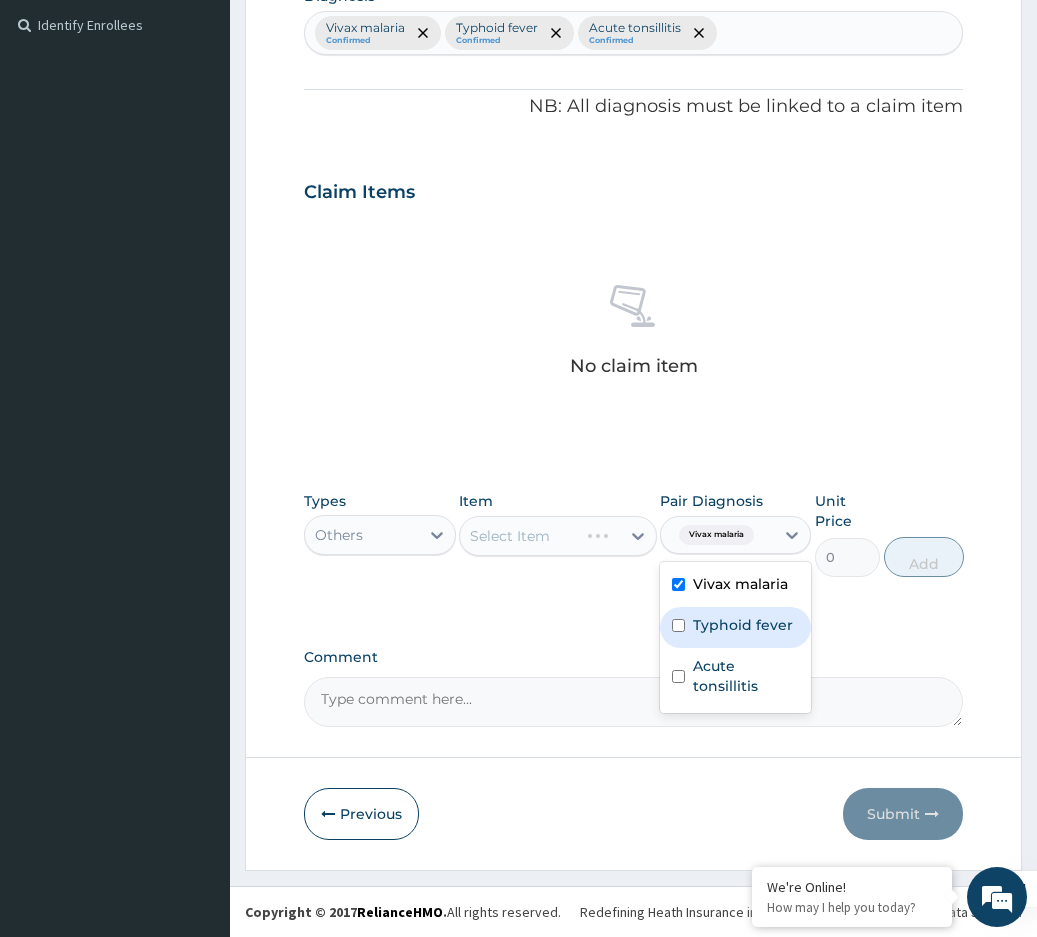 click on "Typhoid fever" at bounding box center (743, 625) 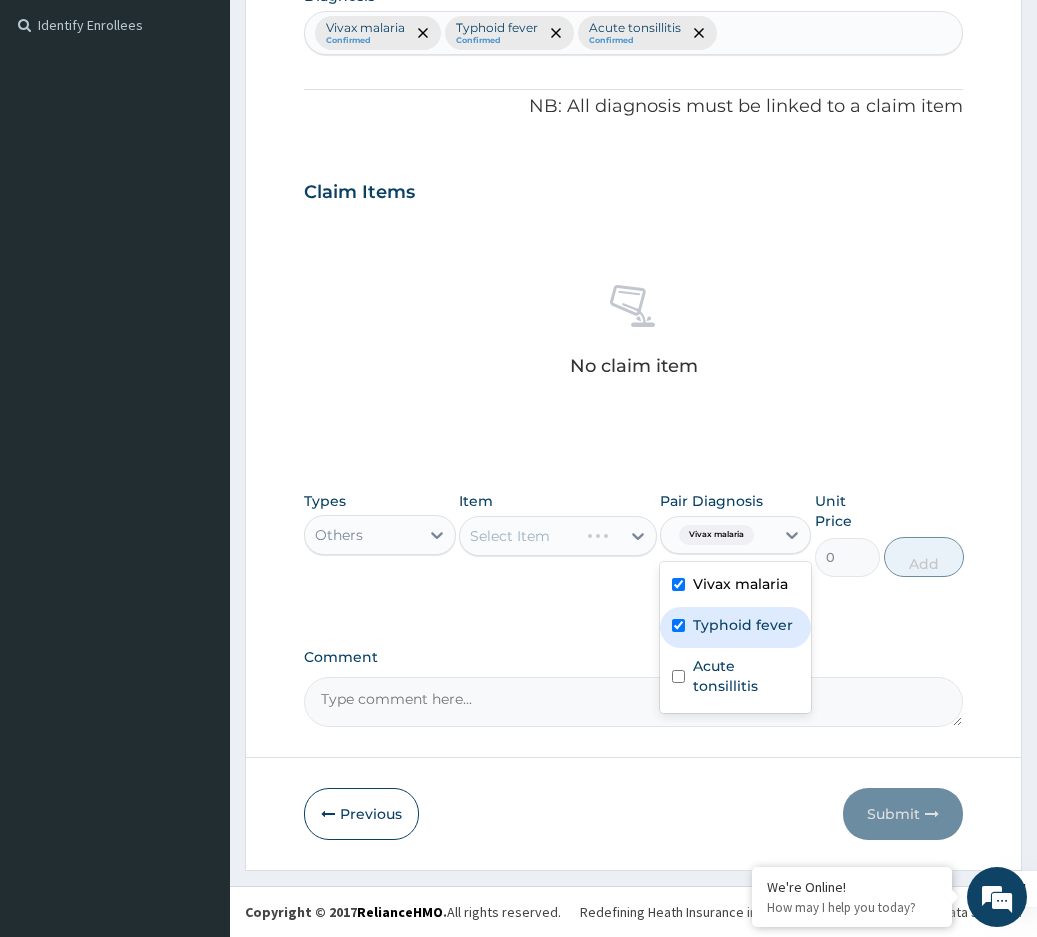 checkbox on "true" 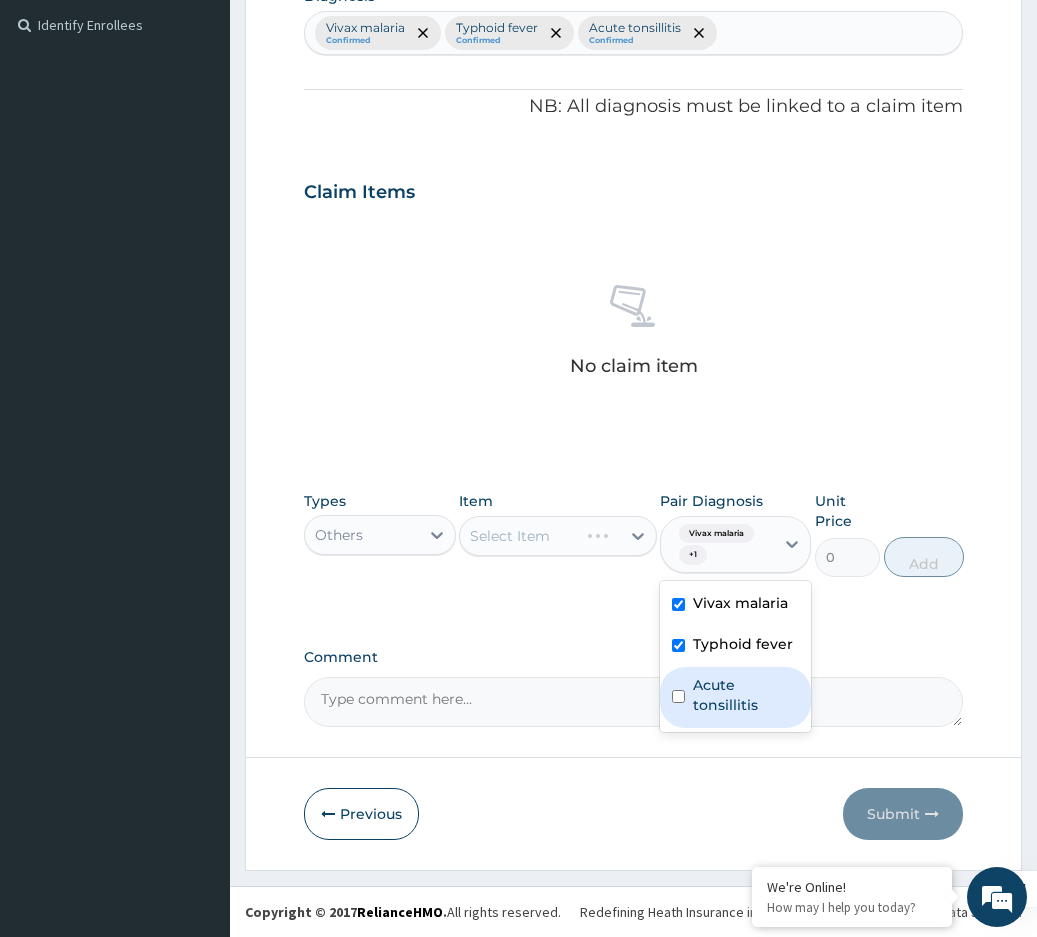 click on "Acute tonsillitis" at bounding box center (746, 695) 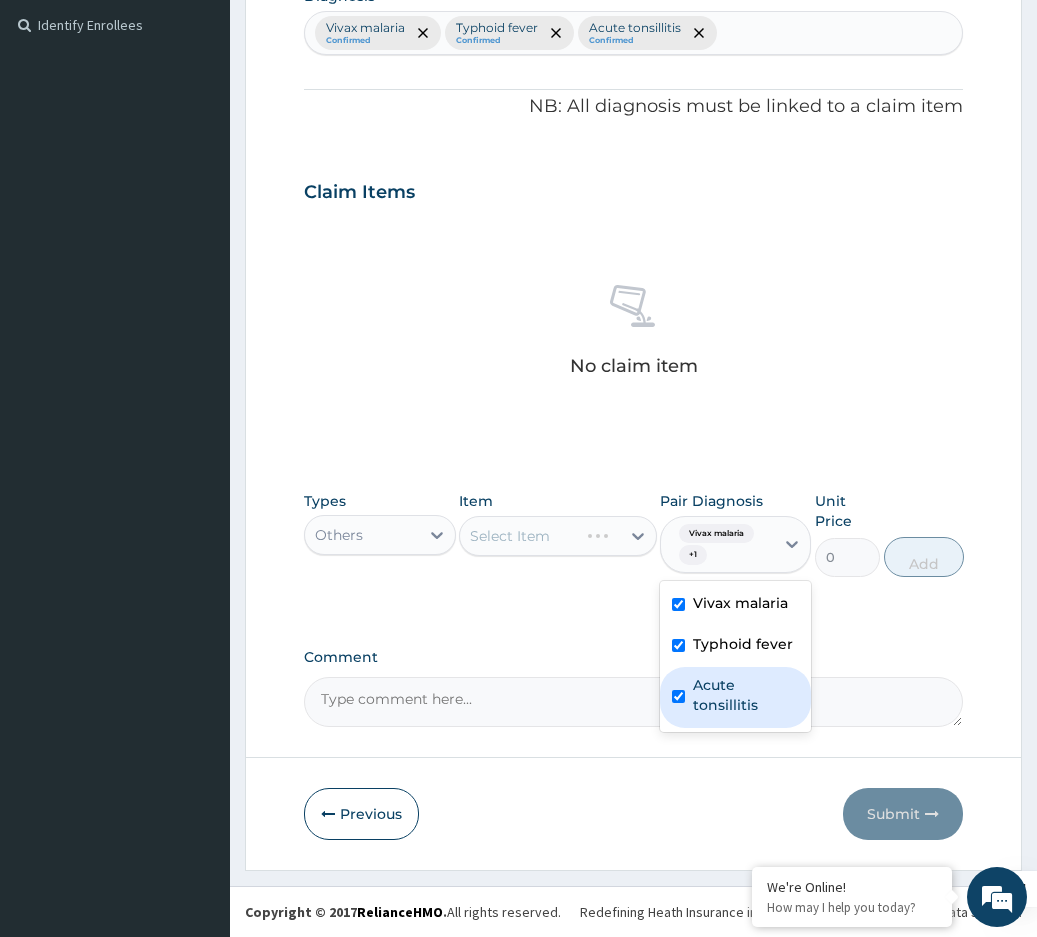 checkbox on "true" 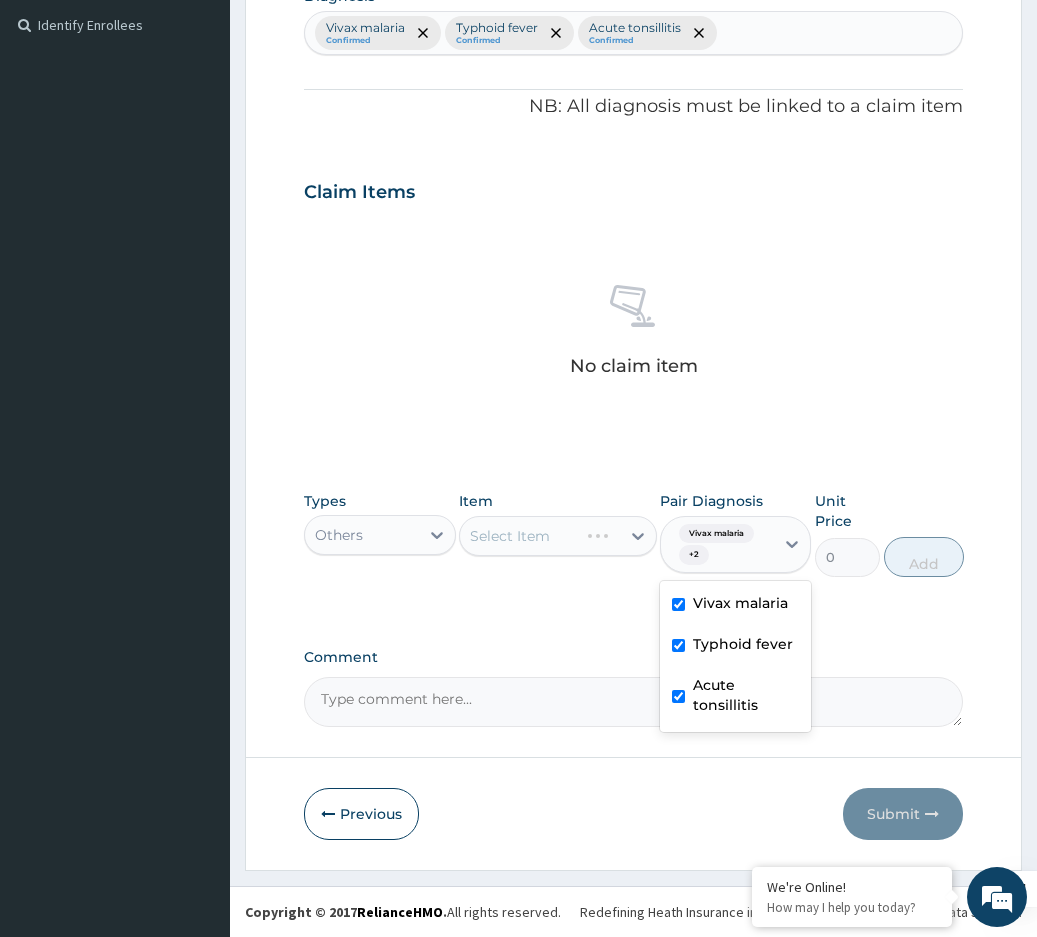 click on "Select Item" at bounding box center [558, 536] 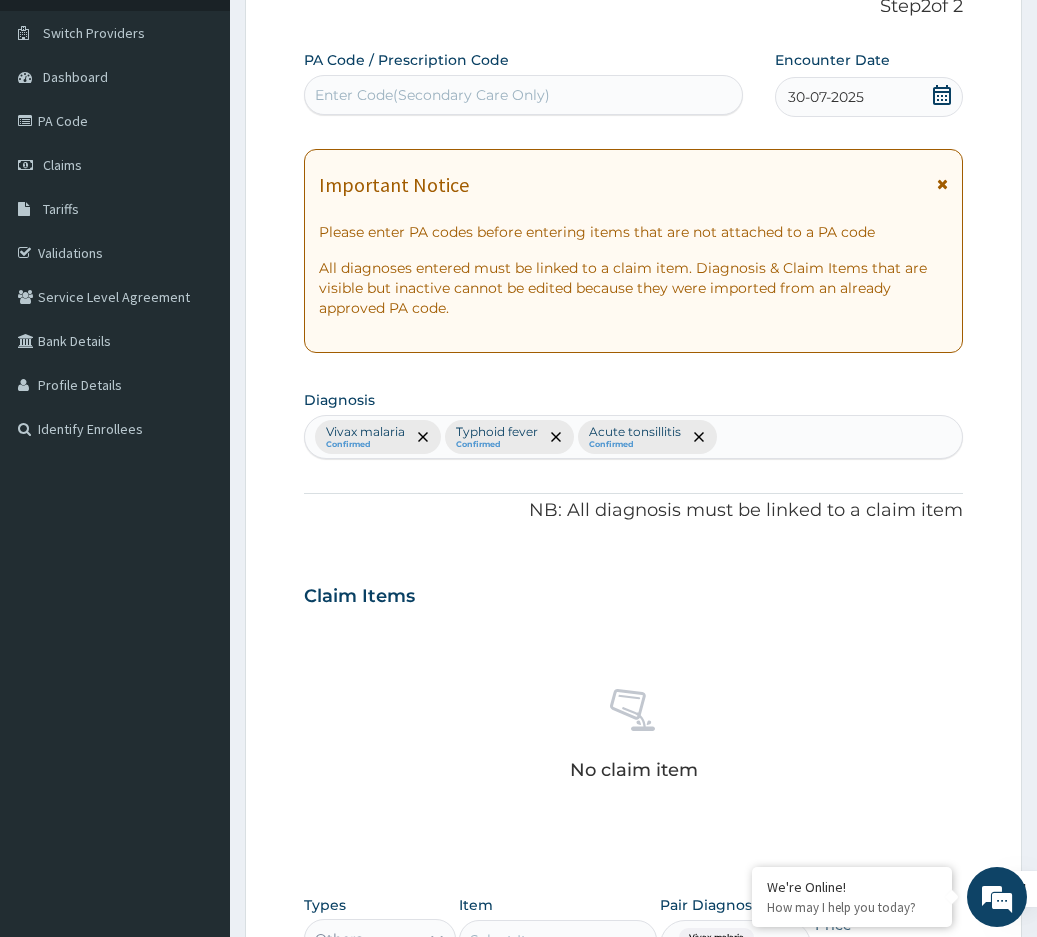 scroll, scrollTop: 0, scrollLeft: 0, axis: both 